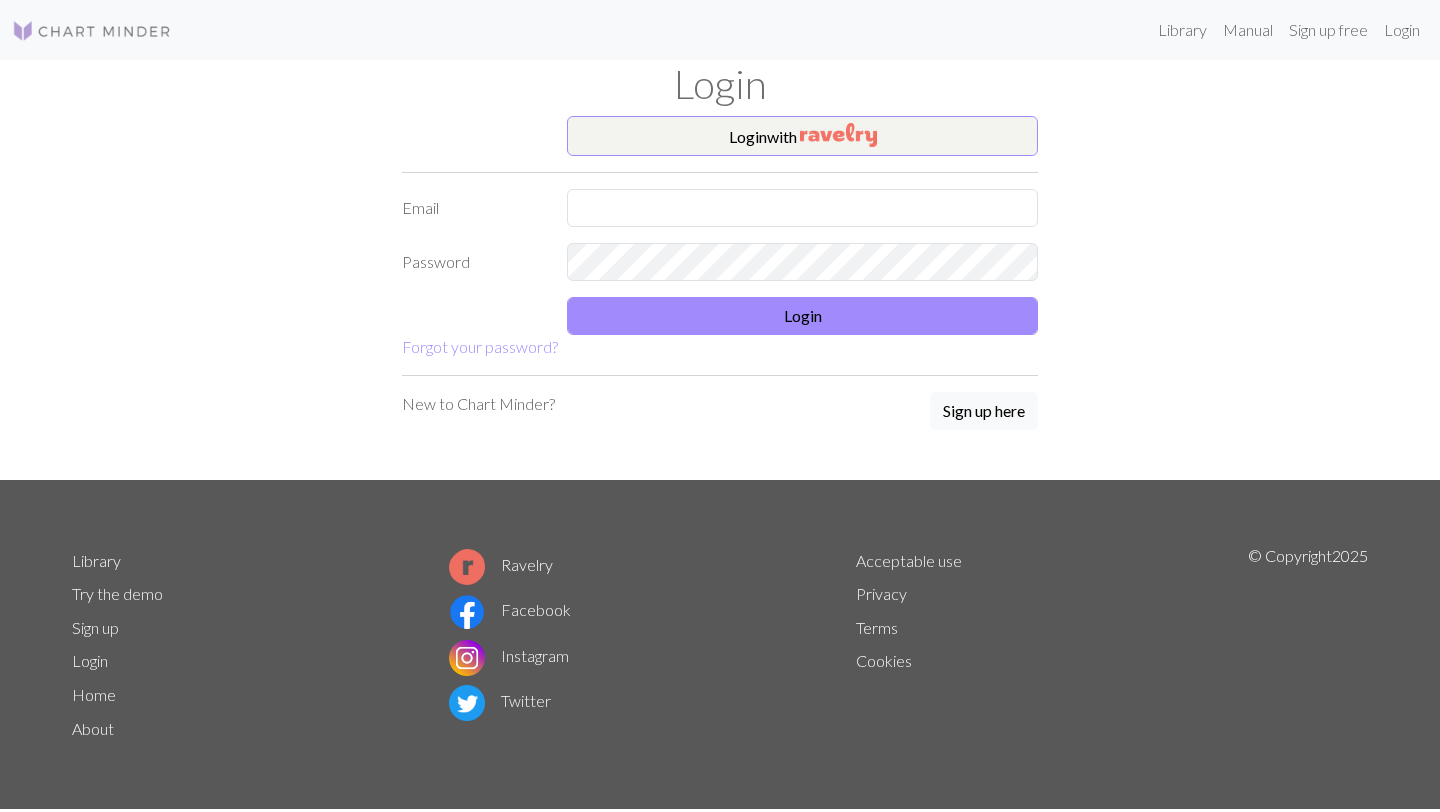 scroll, scrollTop: 0, scrollLeft: 0, axis: both 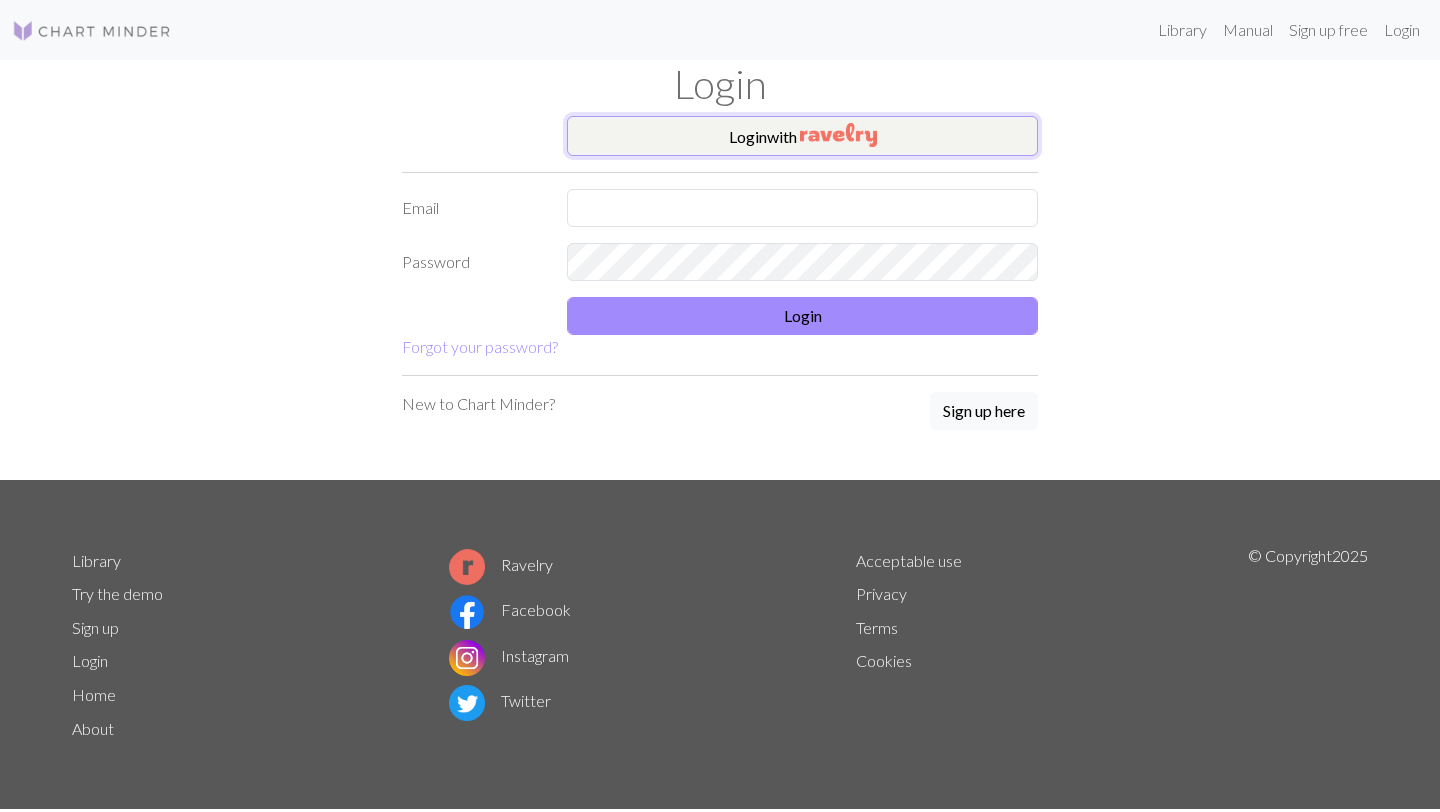 click on "Login  with" at bounding box center (802, 136) 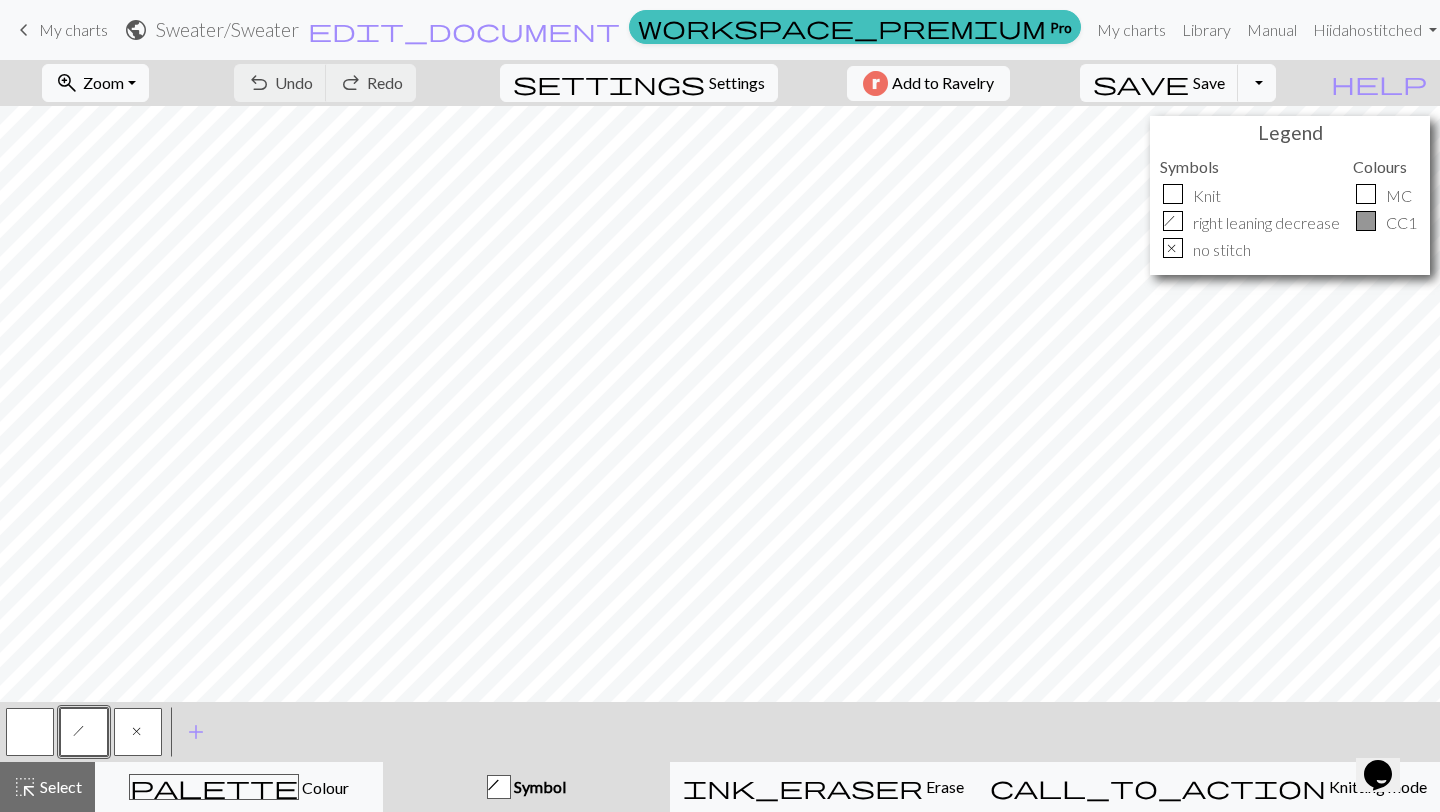 click on "My charts" at bounding box center [73, 29] 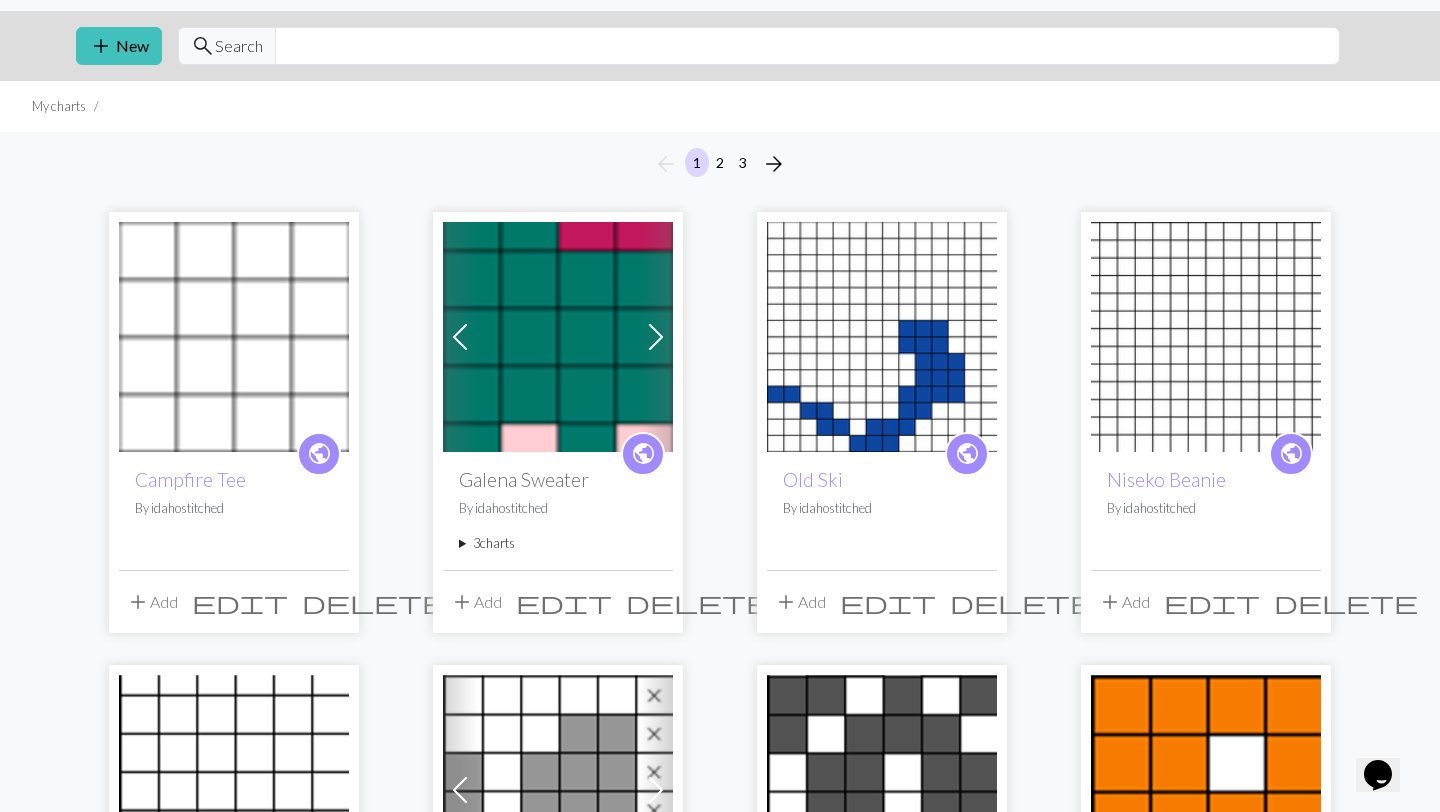 scroll, scrollTop: 63, scrollLeft: 0, axis: vertical 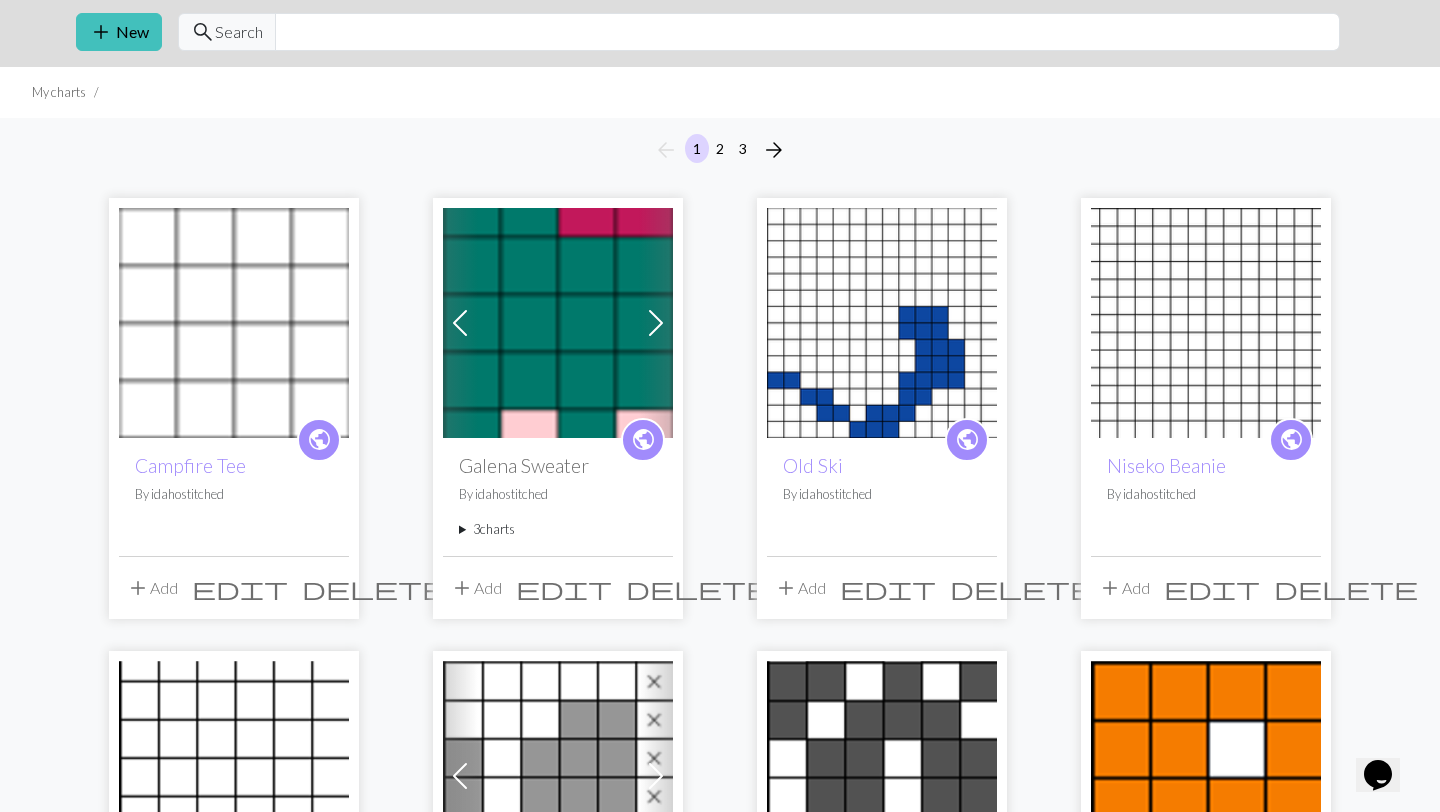 click at bounding box center [882, 323] 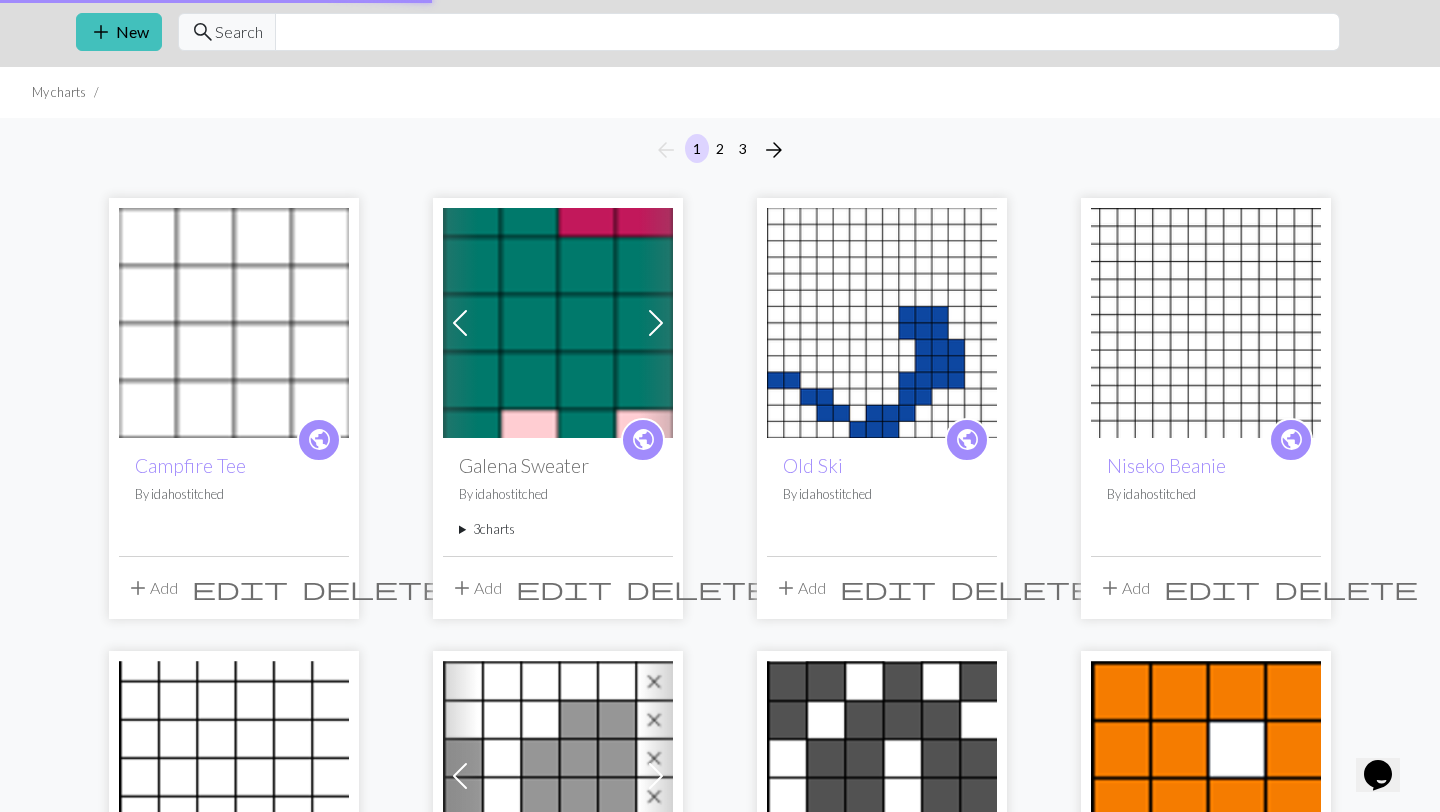 scroll, scrollTop: 0, scrollLeft: 0, axis: both 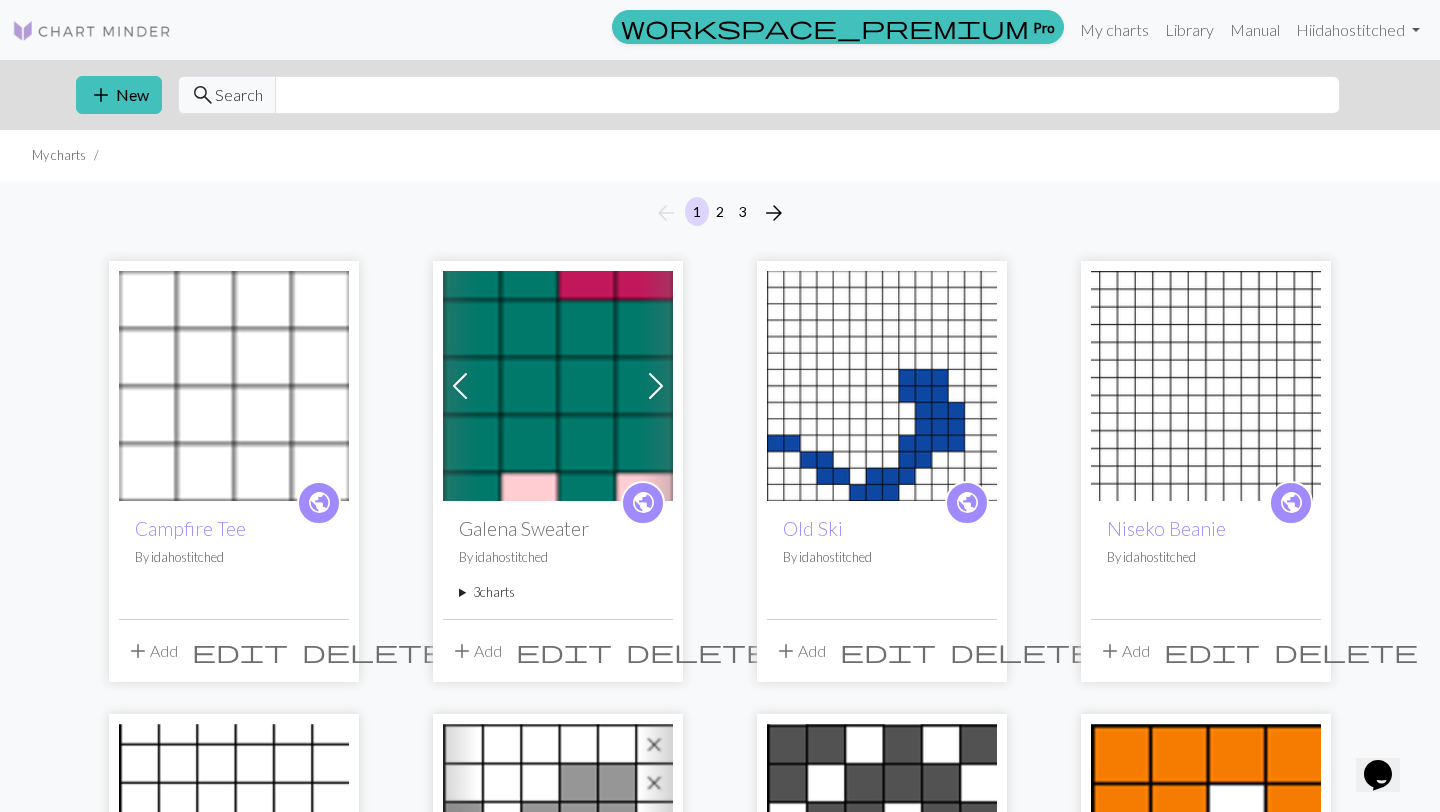 click at bounding box center [1206, 386] 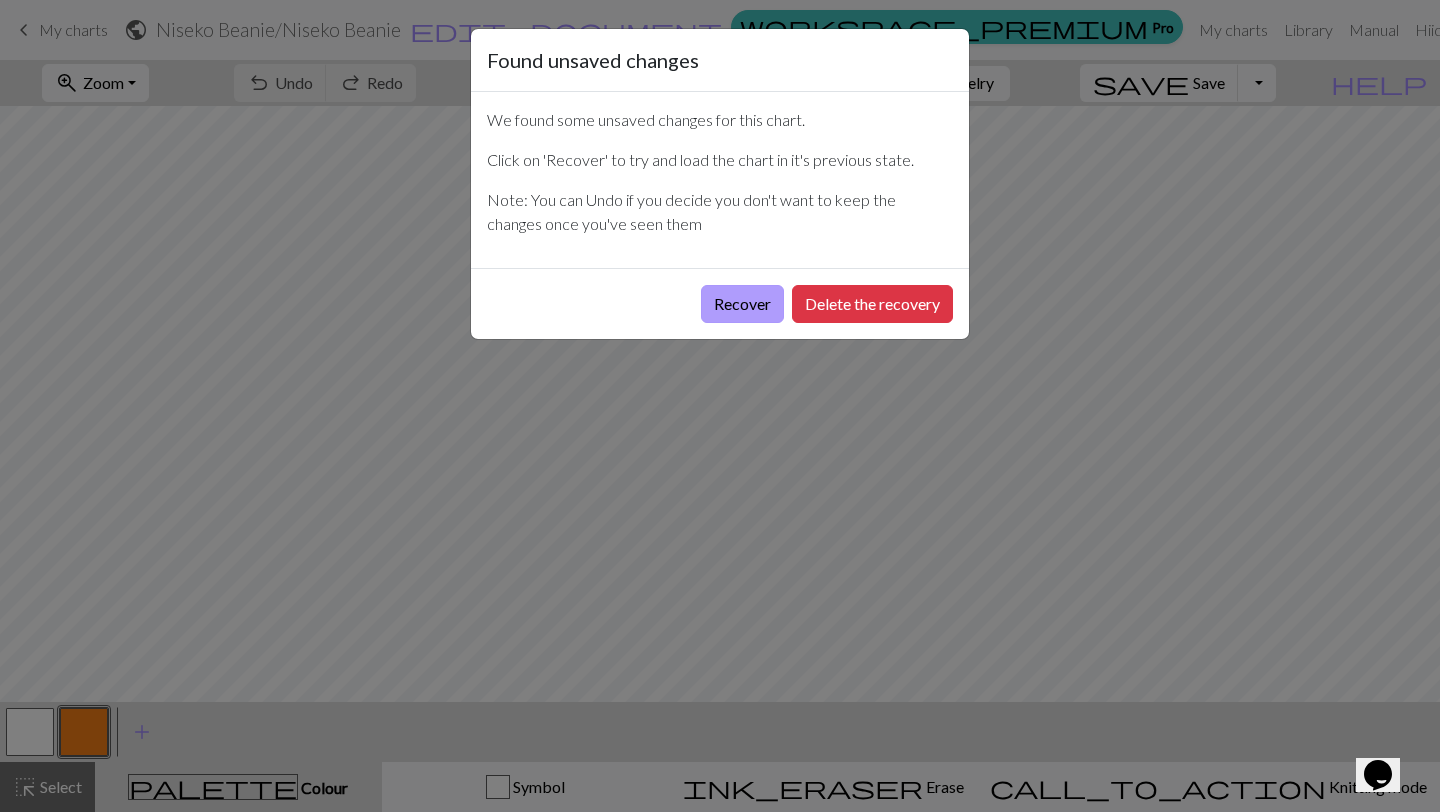 click on "Recover" at bounding box center (742, 304) 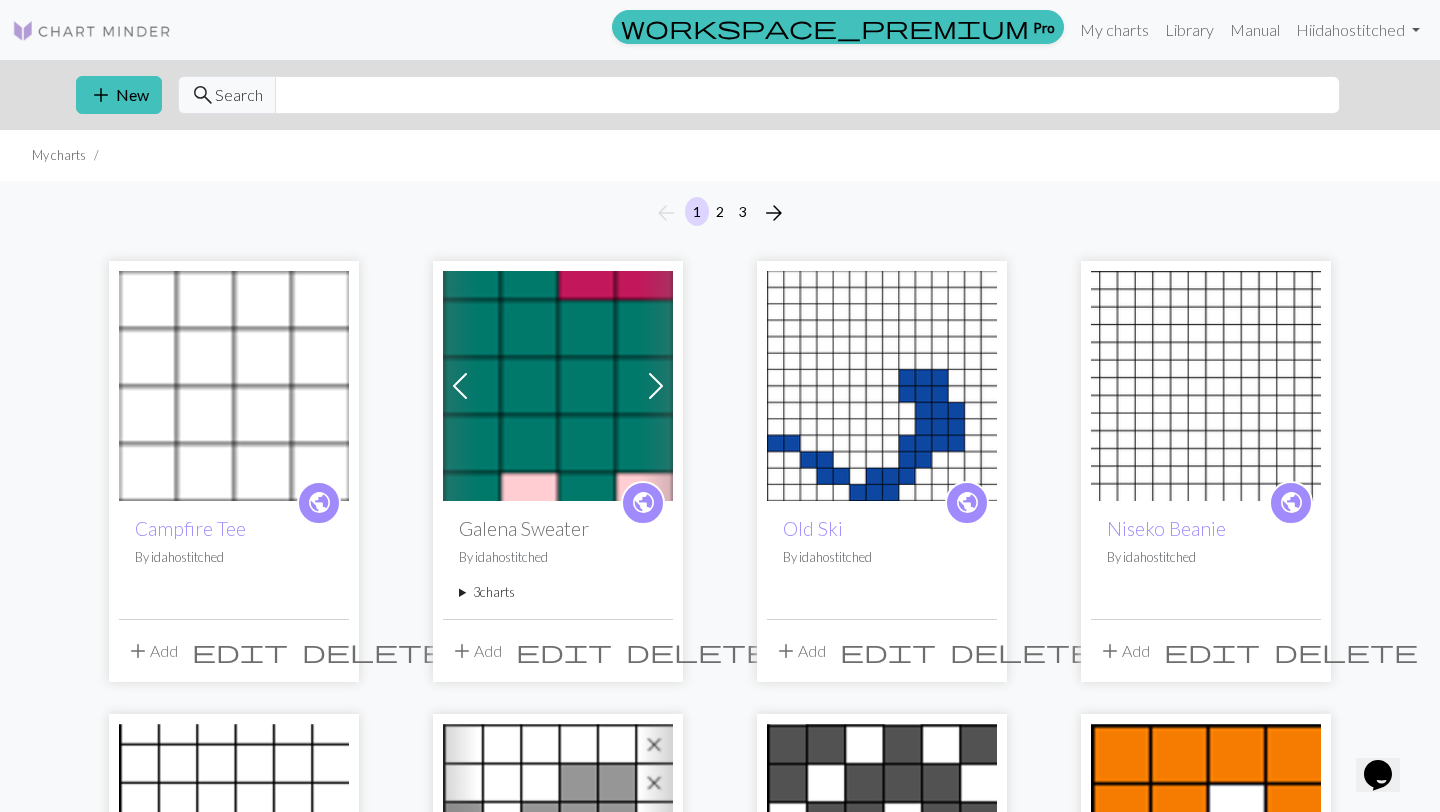 click at bounding box center [234, 386] 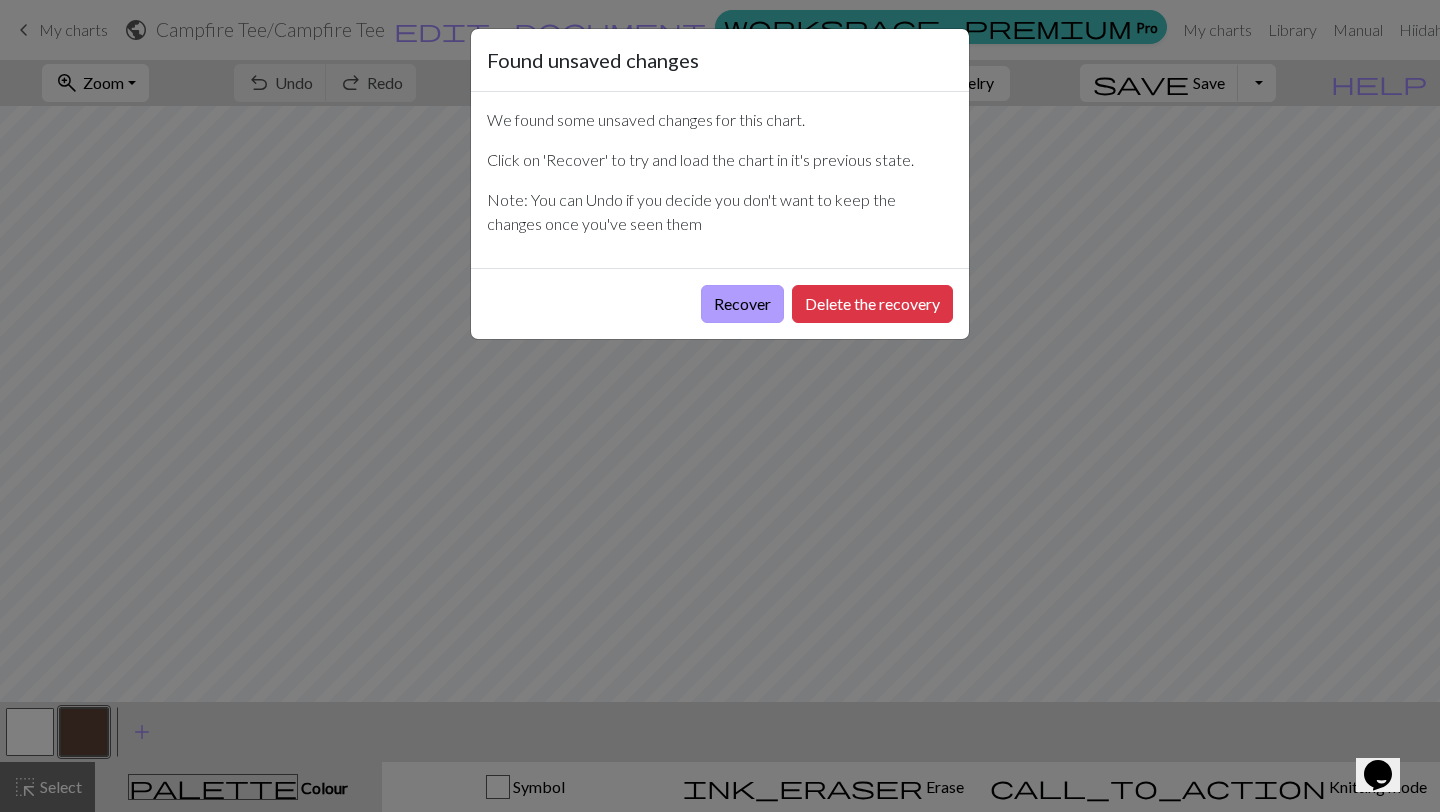 click on "Recover" at bounding box center (742, 304) 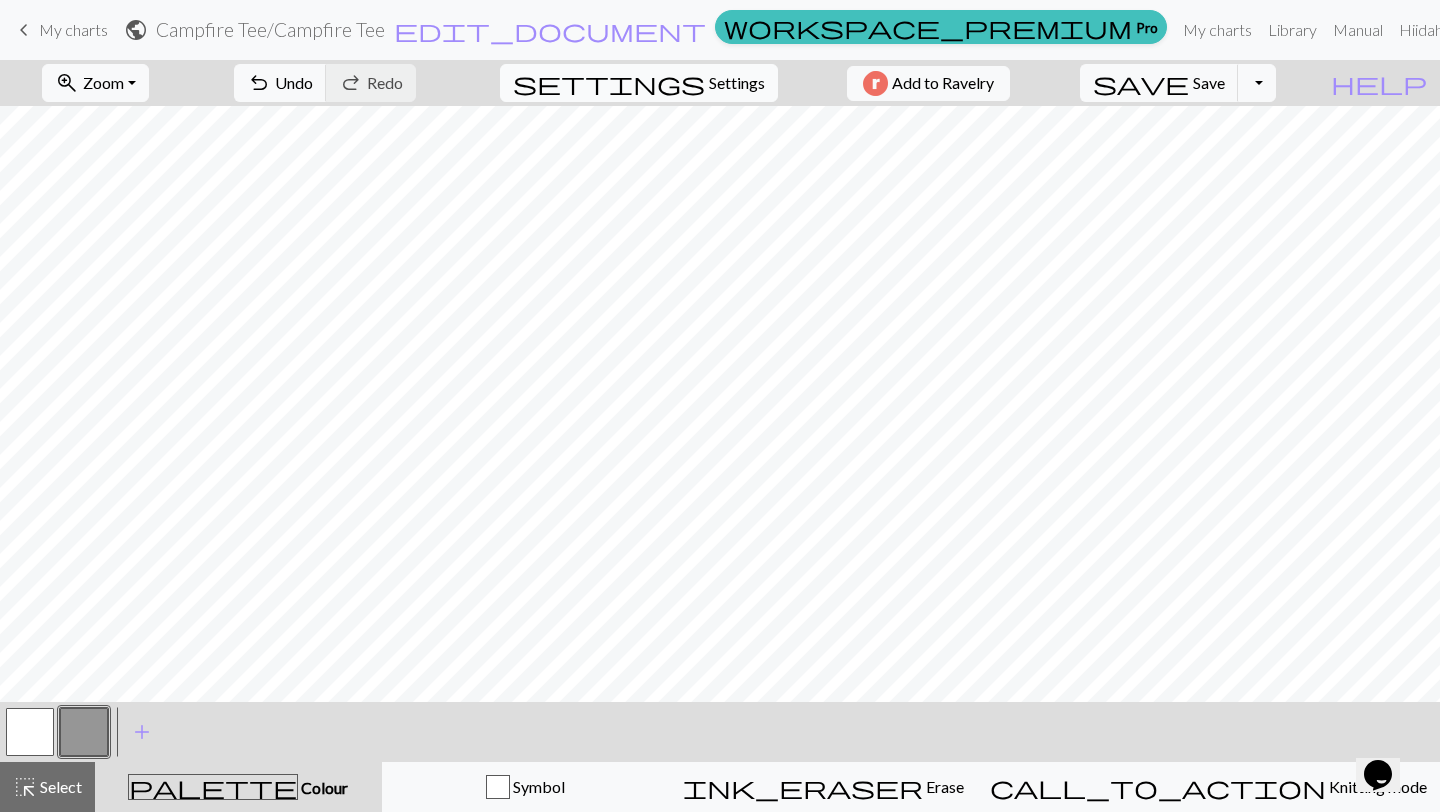 click on "settings" at bounding box center (609, 83) 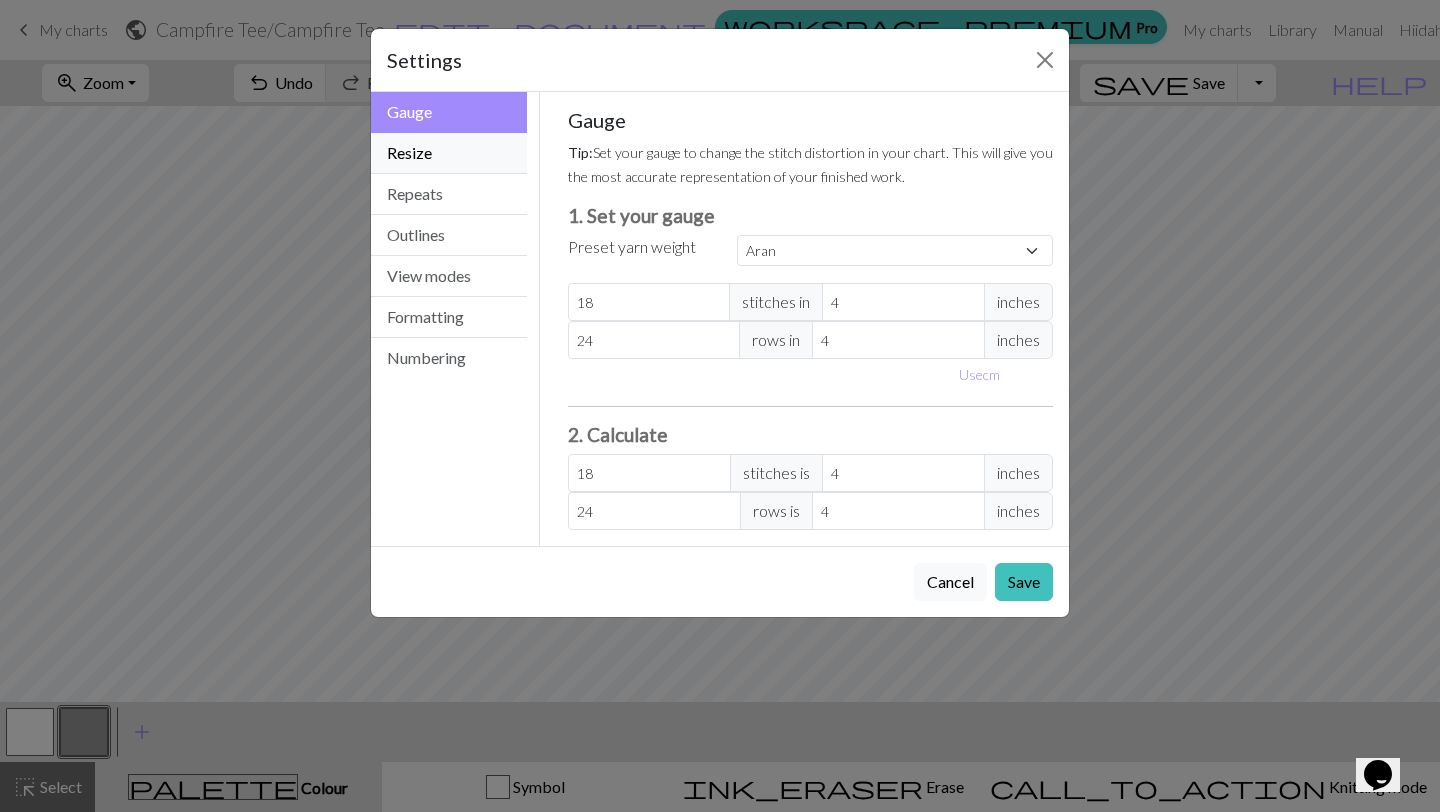 click on "Resize" at bounding box center (449, 153) 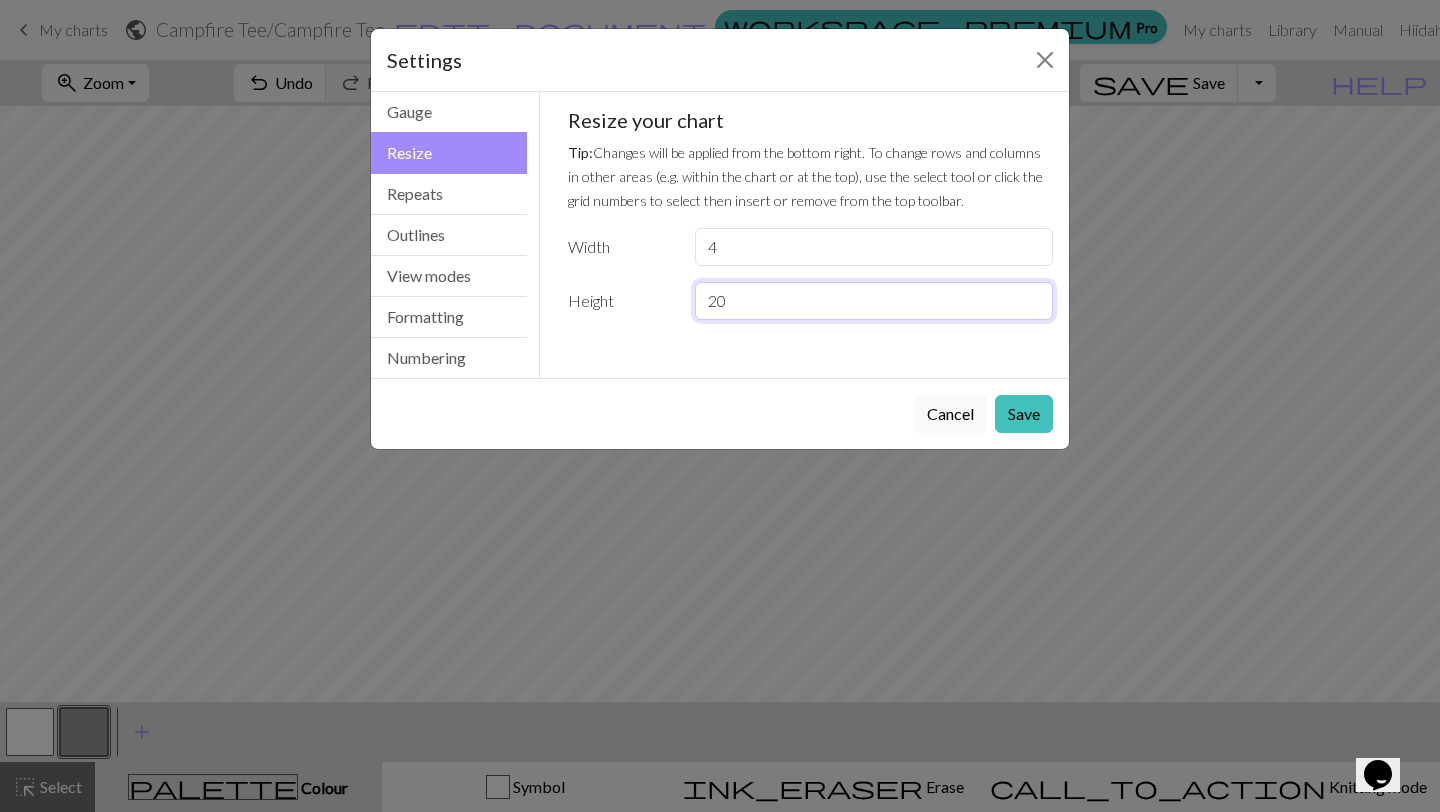 click on "20" at bounding box center (874, 301) 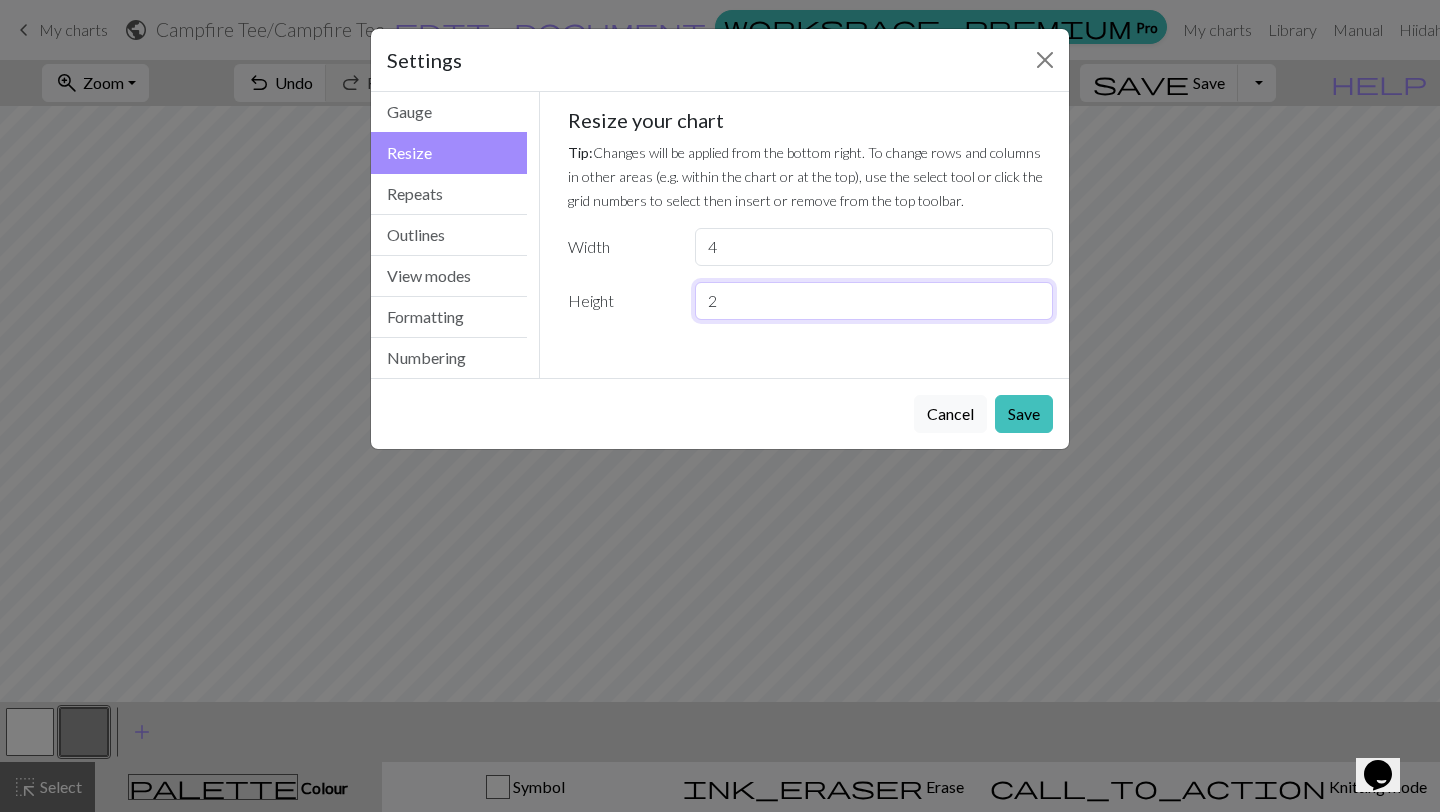 type on "20" 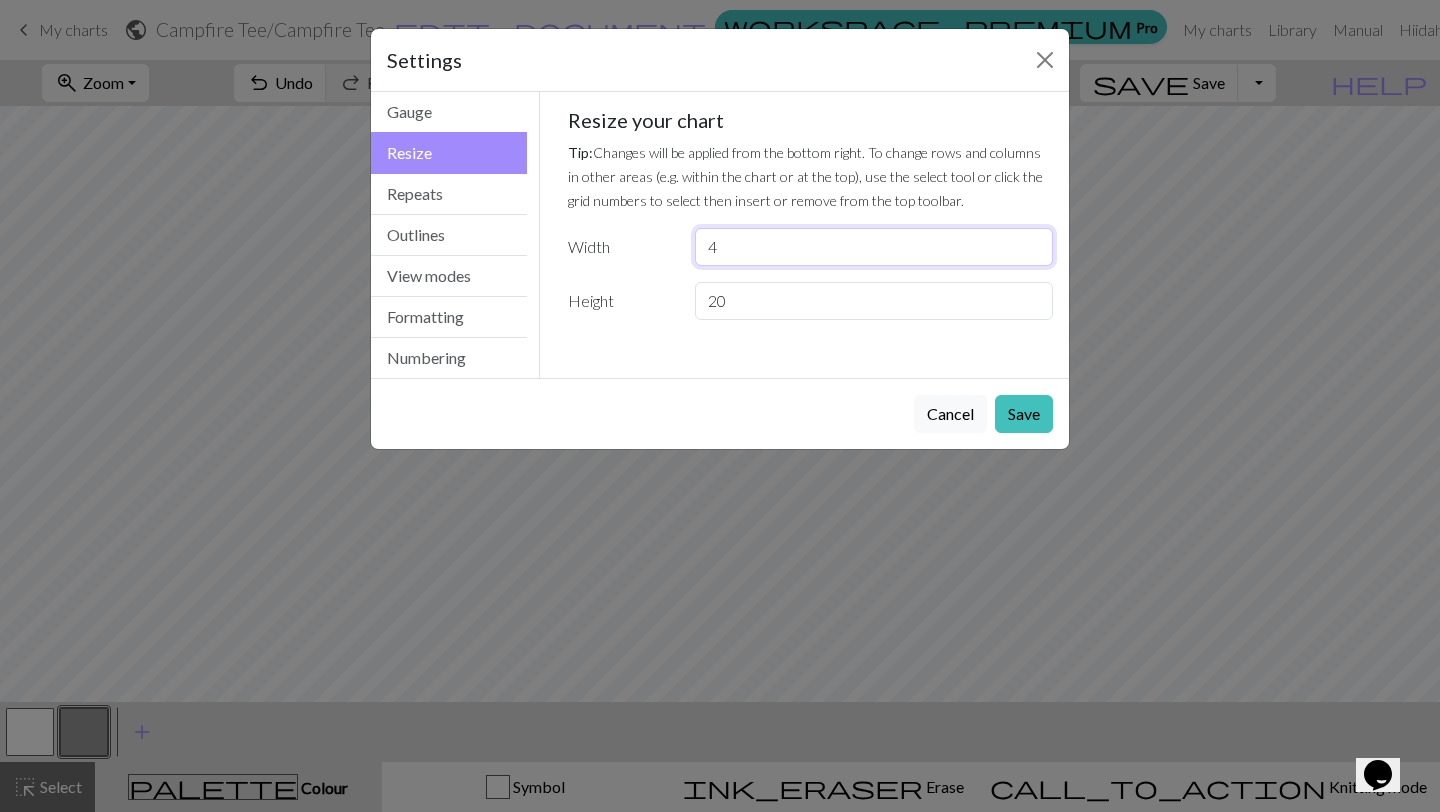 click on "4" at bounding box center [874, 247] 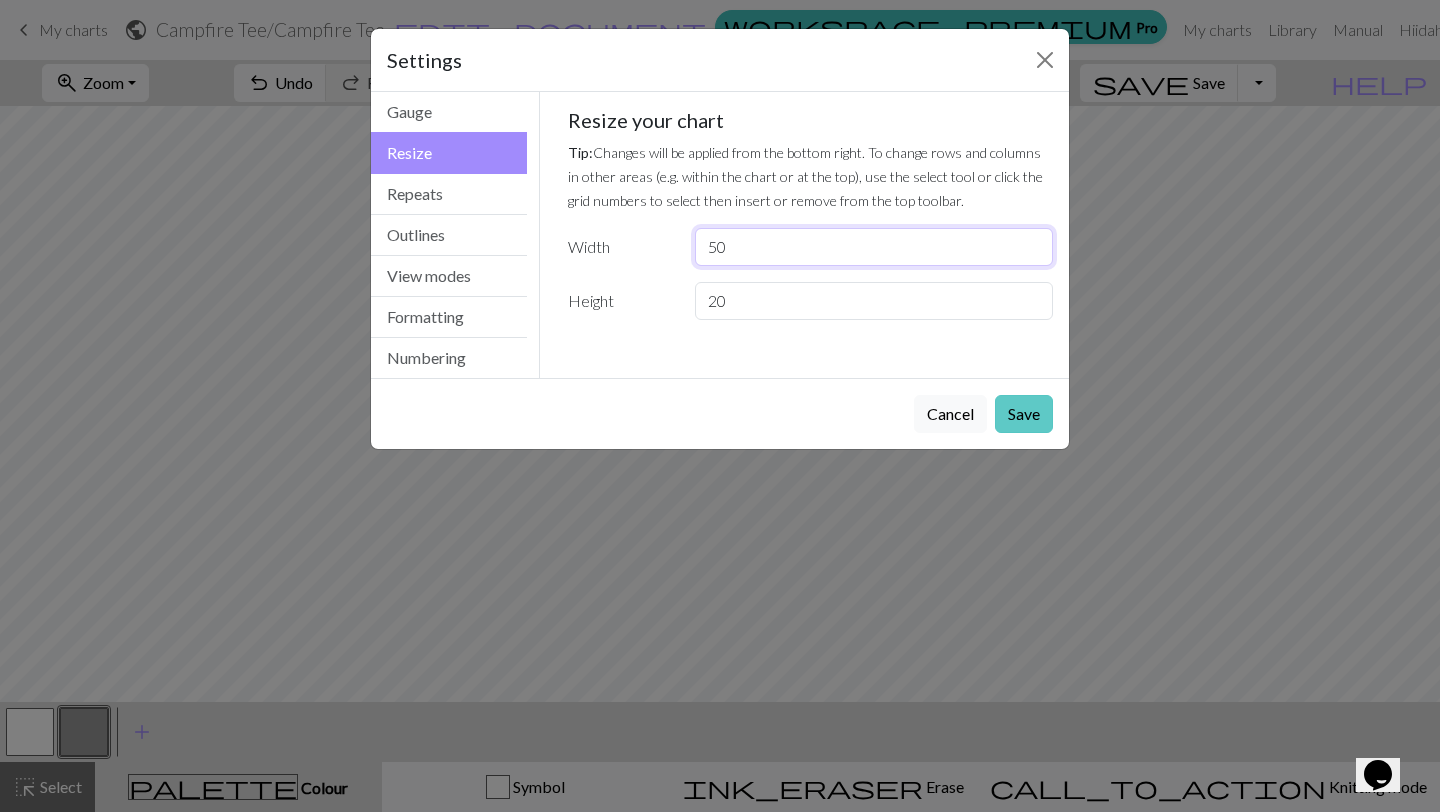 type on "50" 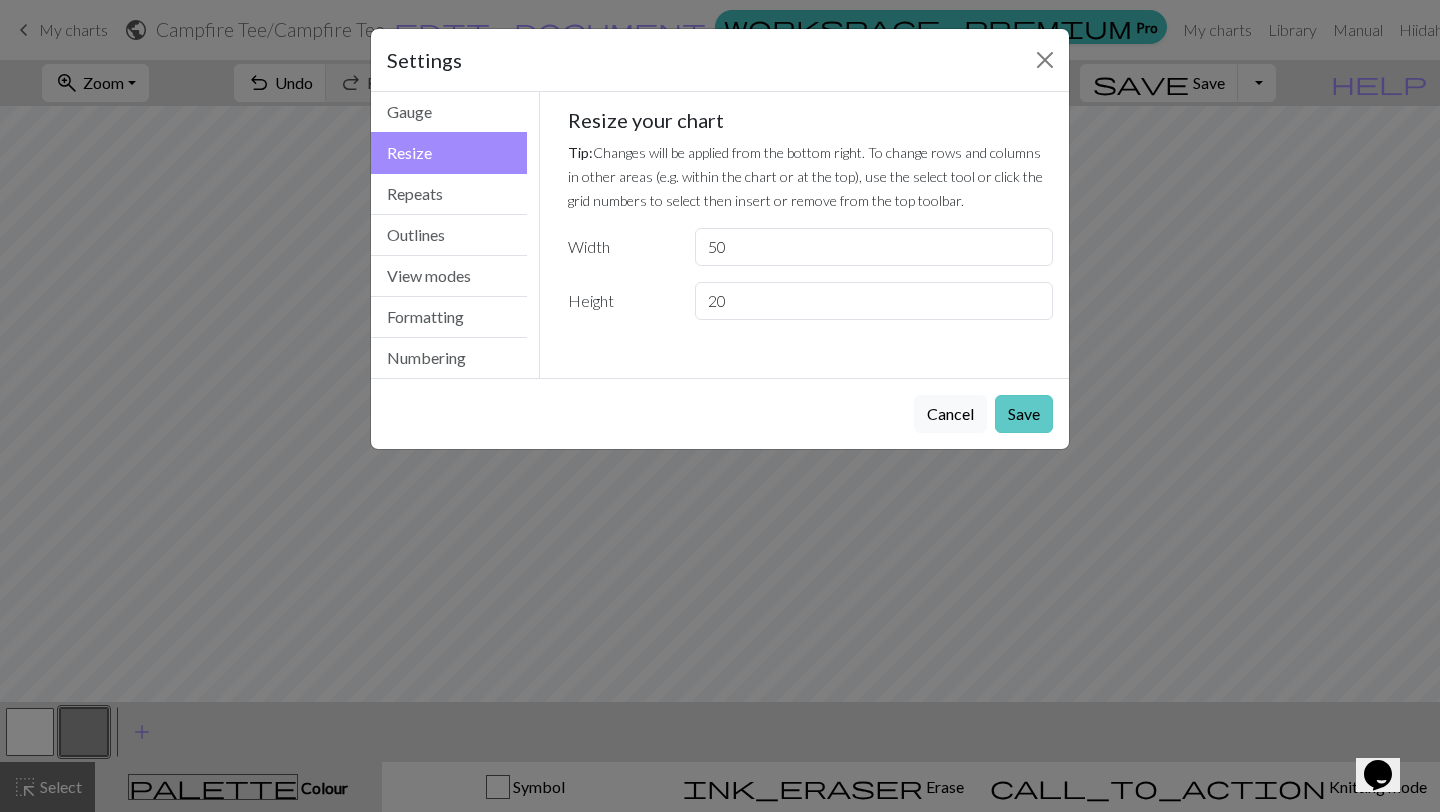 click on "Save" at bounding box center (1024, 414) 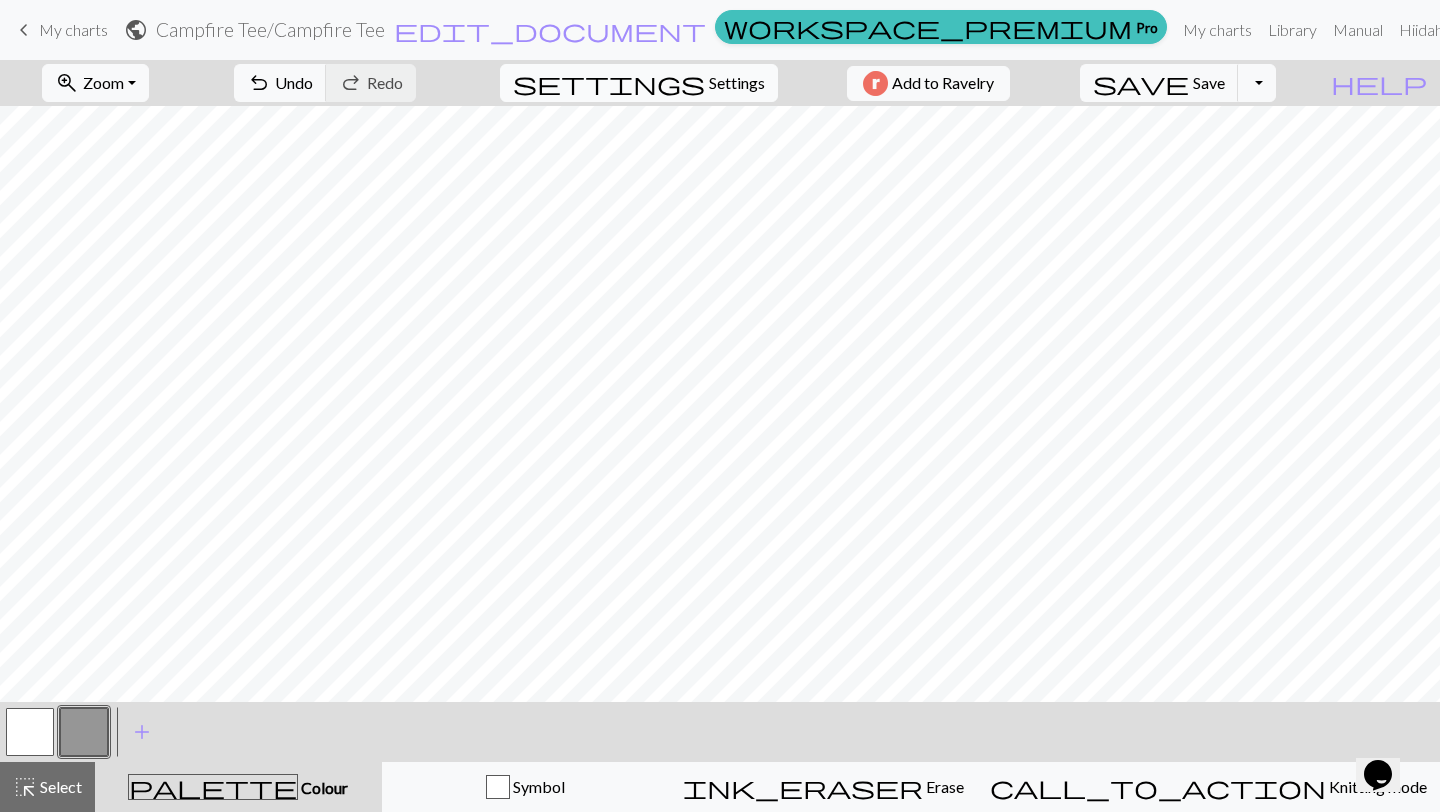 click on "Settings" at bounding box center (737, 83) 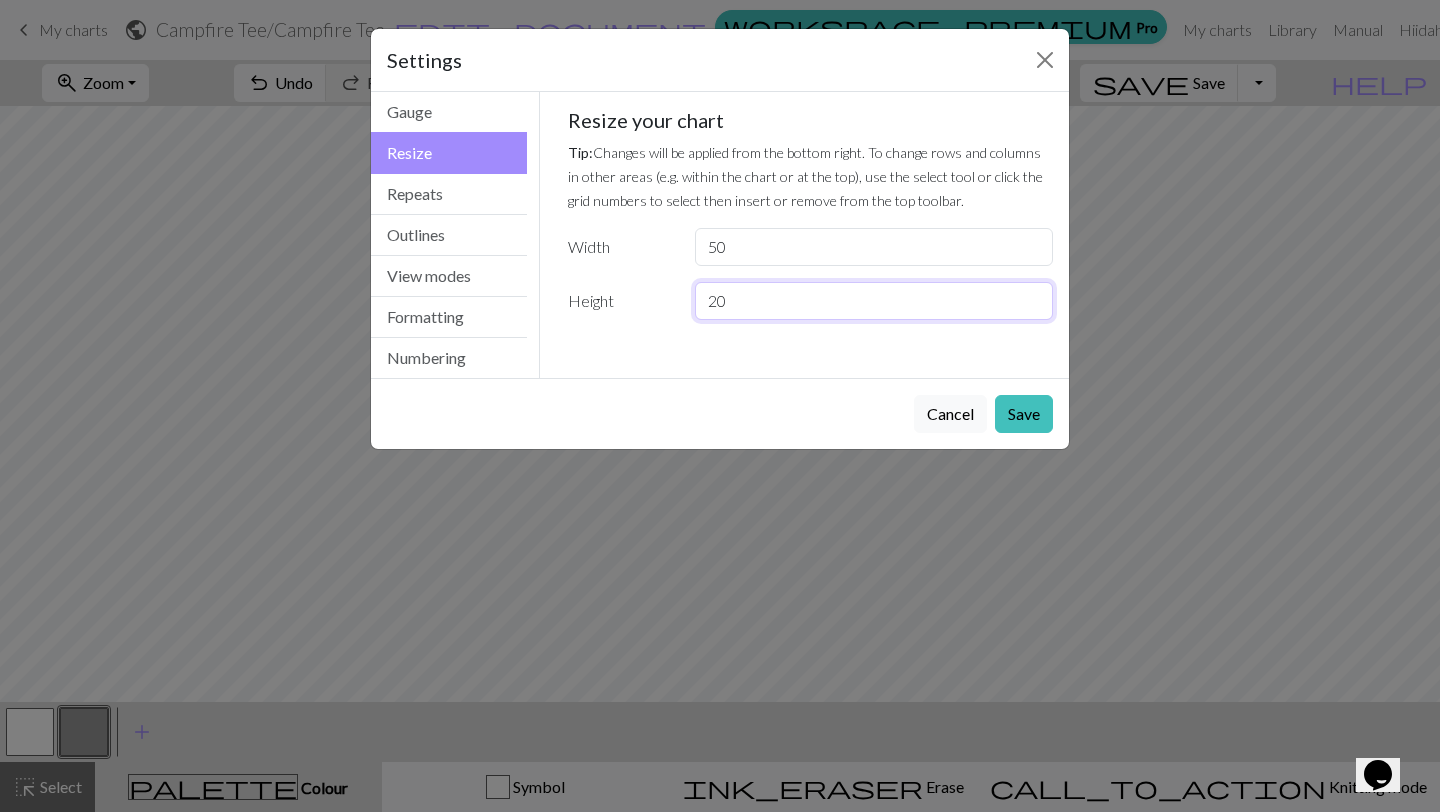 click on "20" at bounding box center [874, 301] 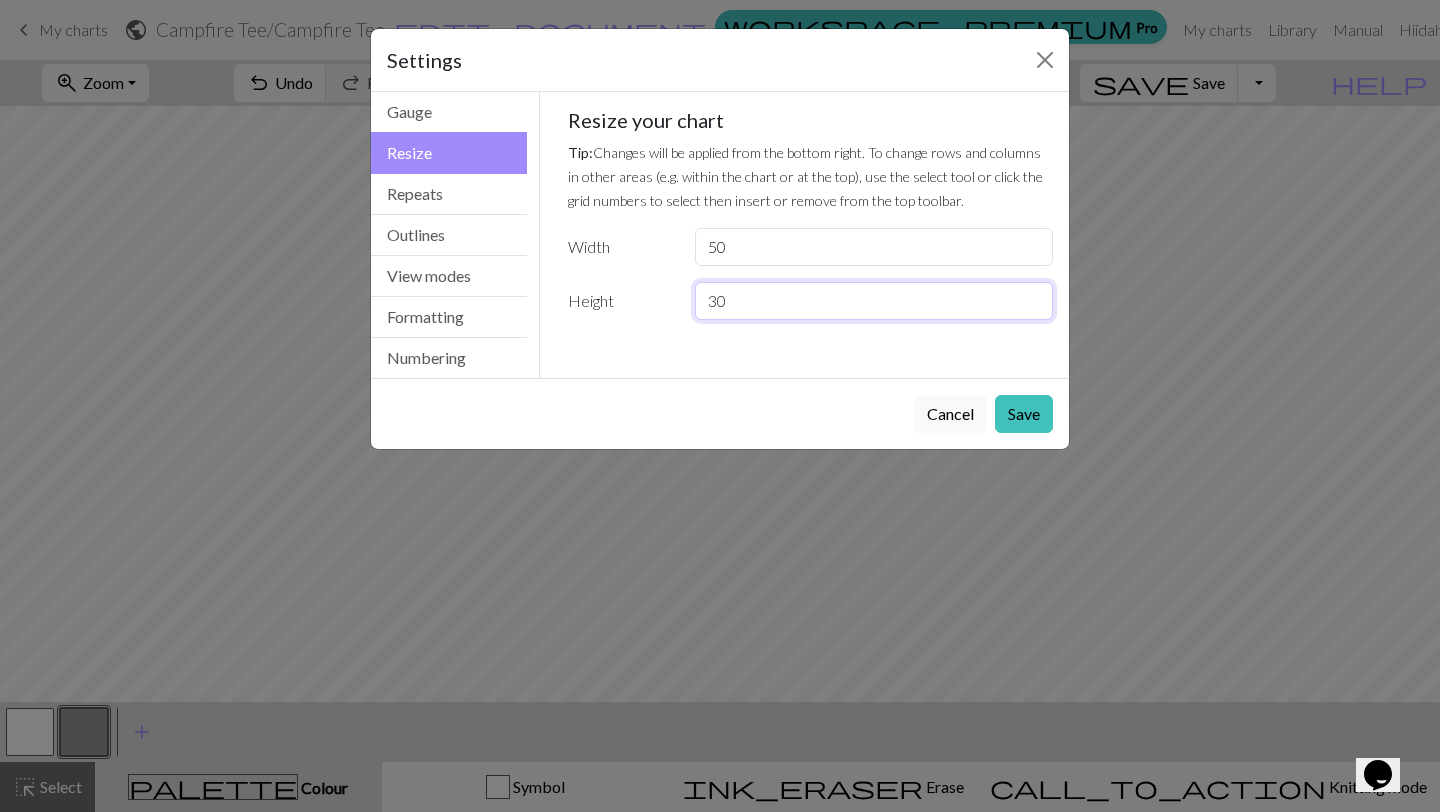 type on "30" 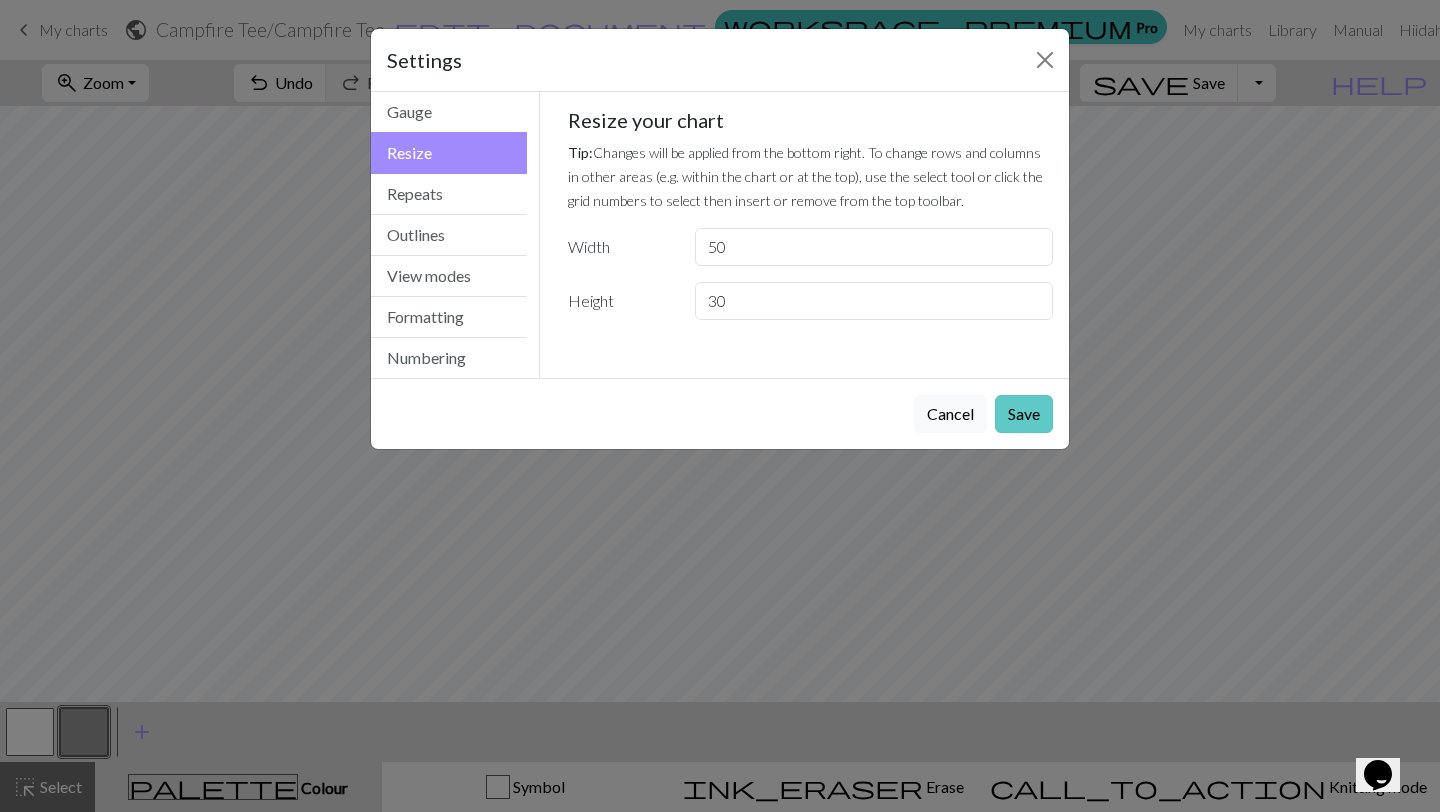 click on "Save" at bounding box center (1024, 414) 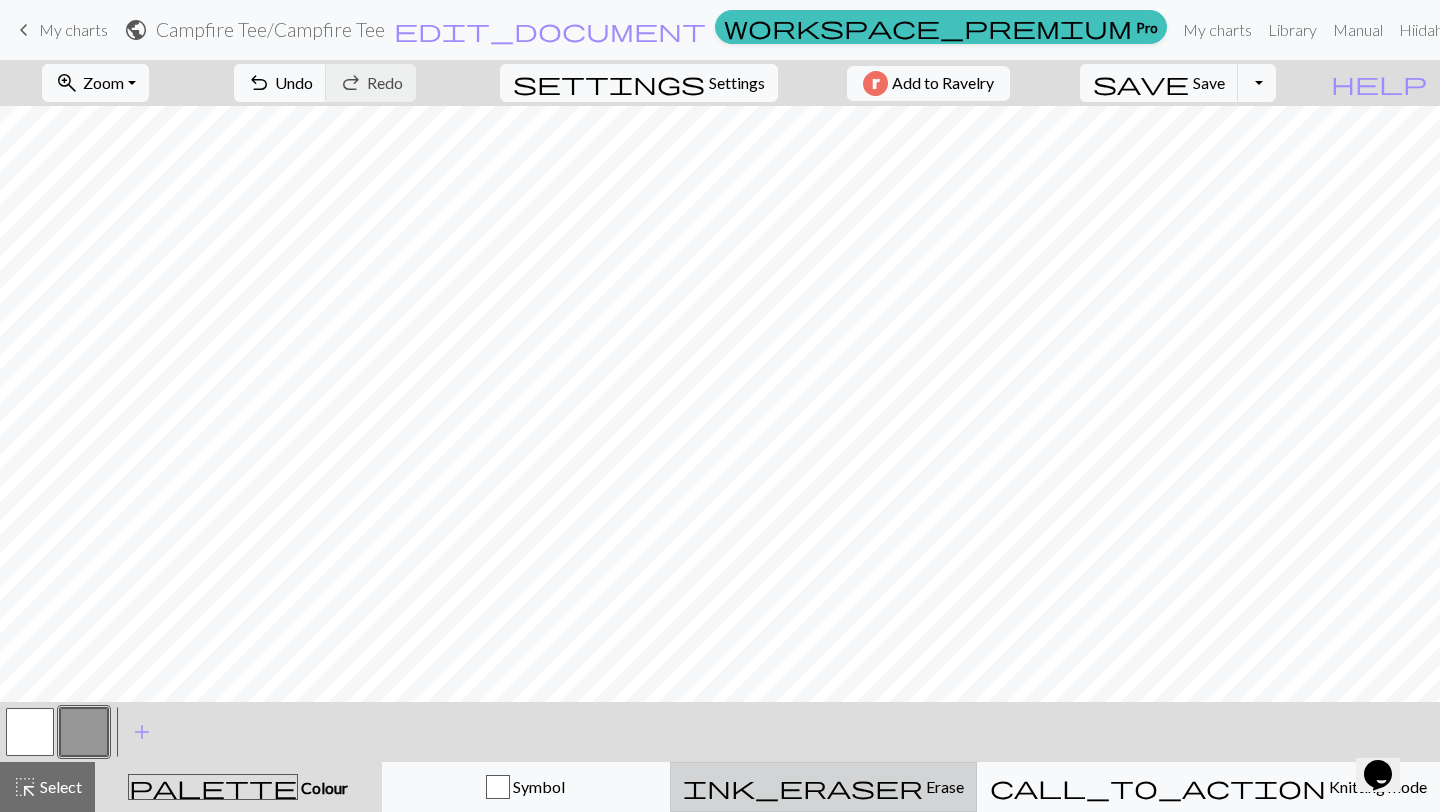click on "ink_eraser   Erase   Erase" at bounding box center (823, 787) 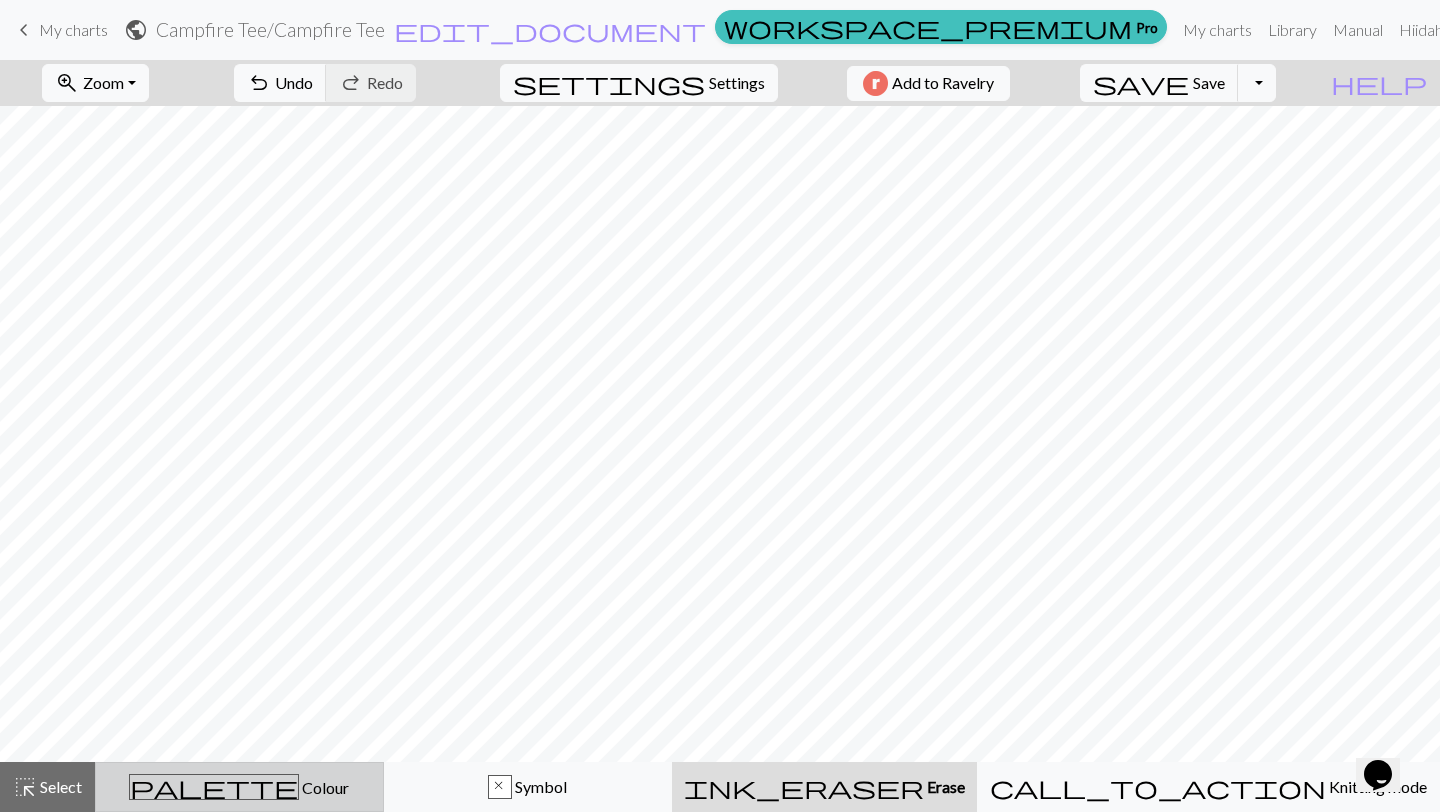 click on "palette   Colour   Colour" at bounding box center [239, 787] 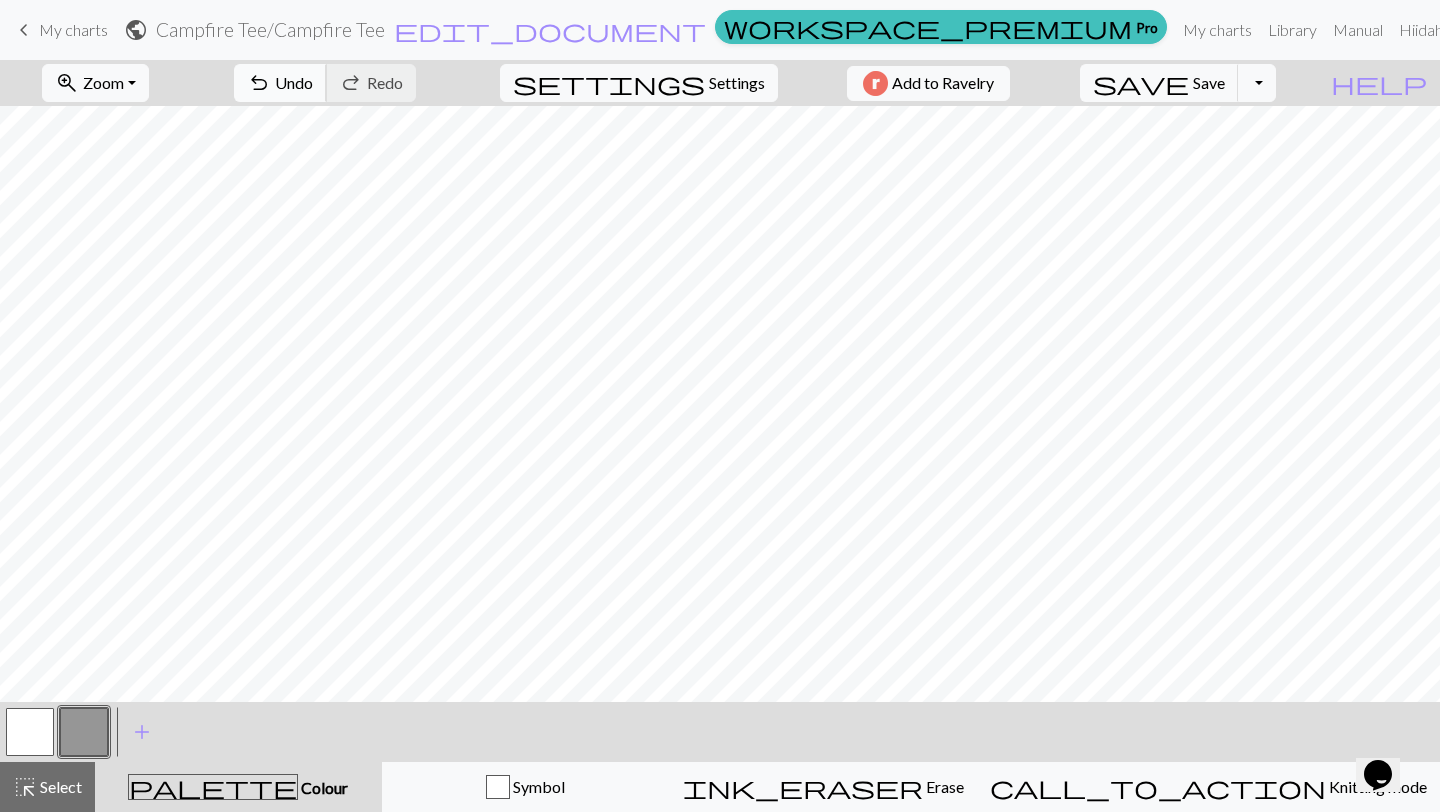 click on "undo Undo Undo" at bounding box center [280, 83] 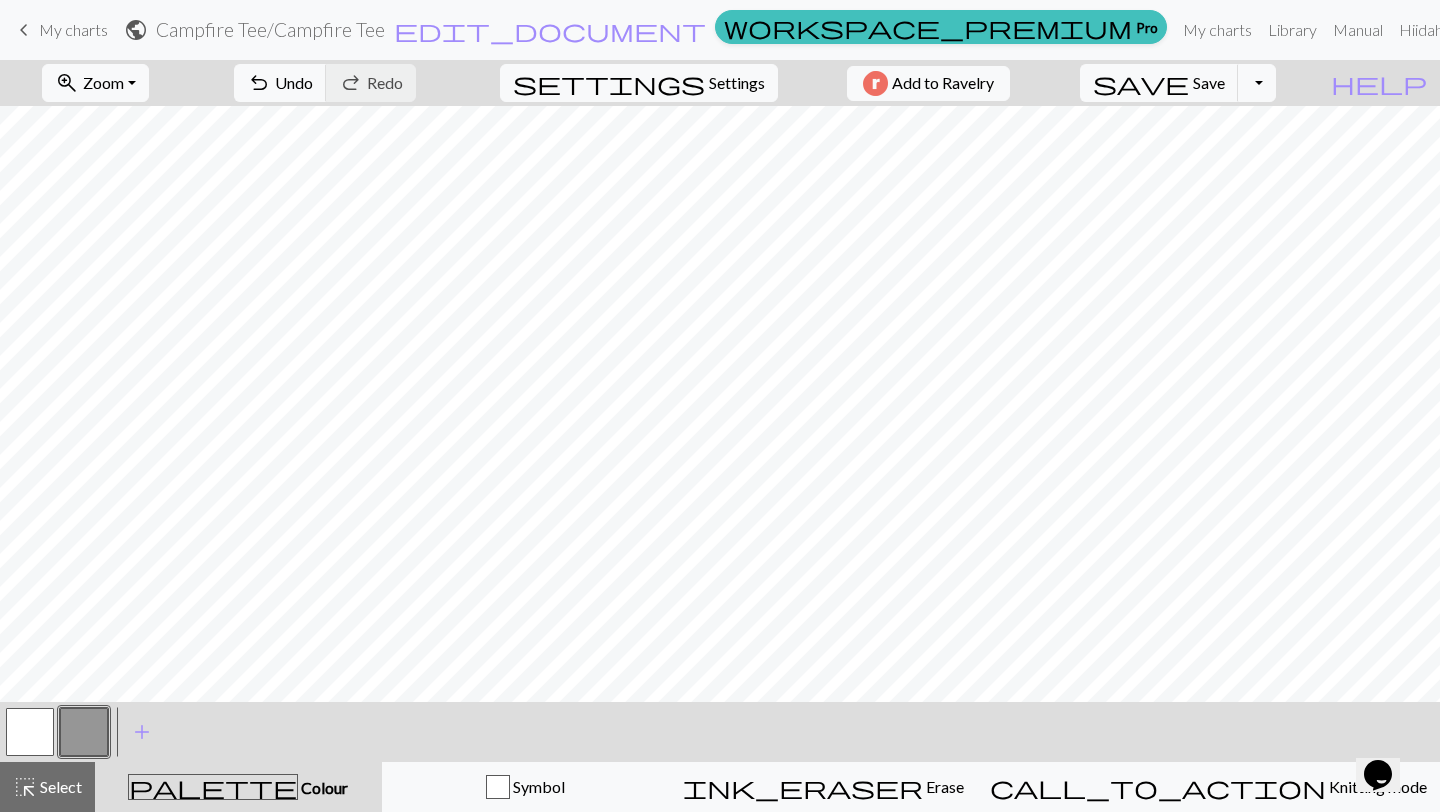 click at bounding box center (30, 732) 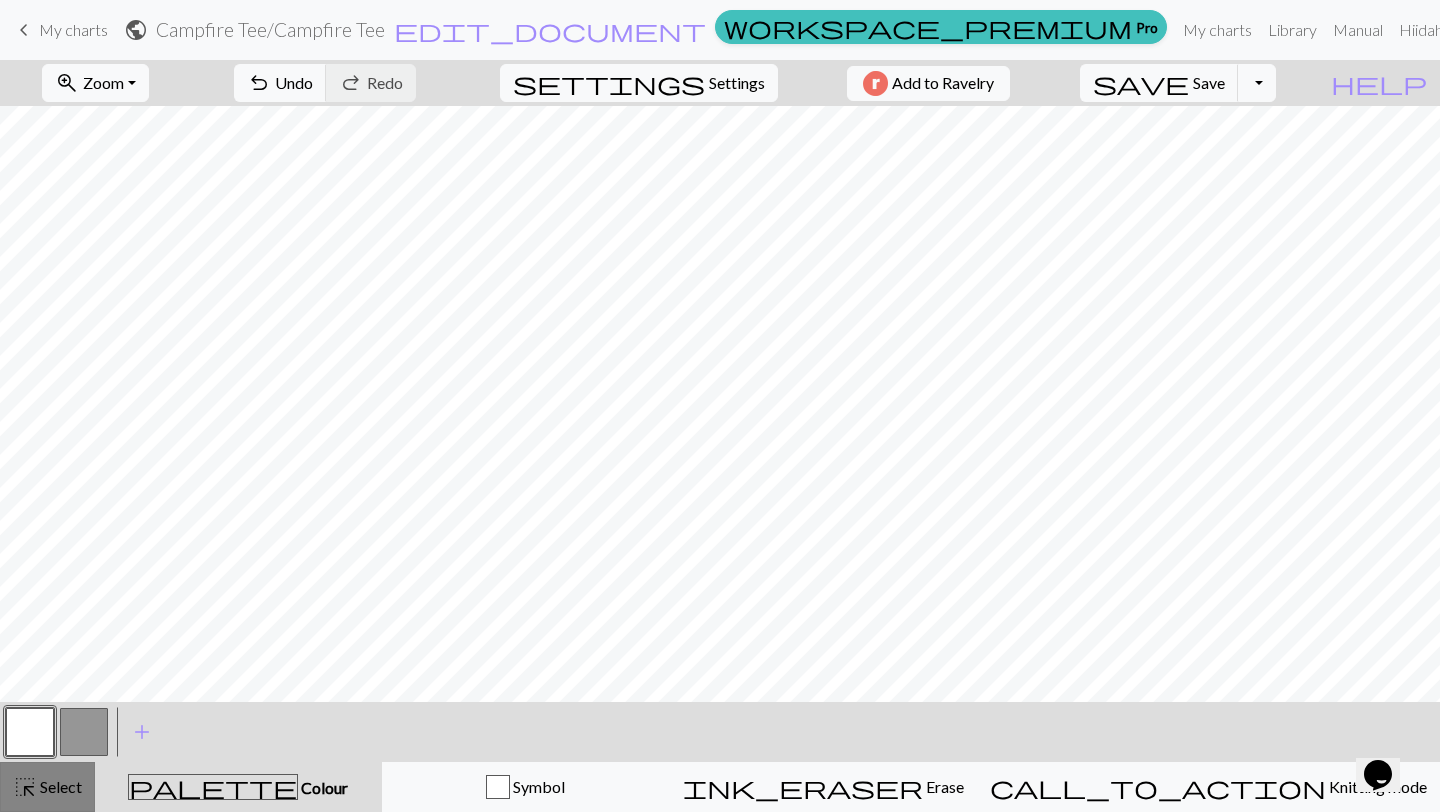 click on "highlight_alt   Select   Select" at bounding box center [47, 787] 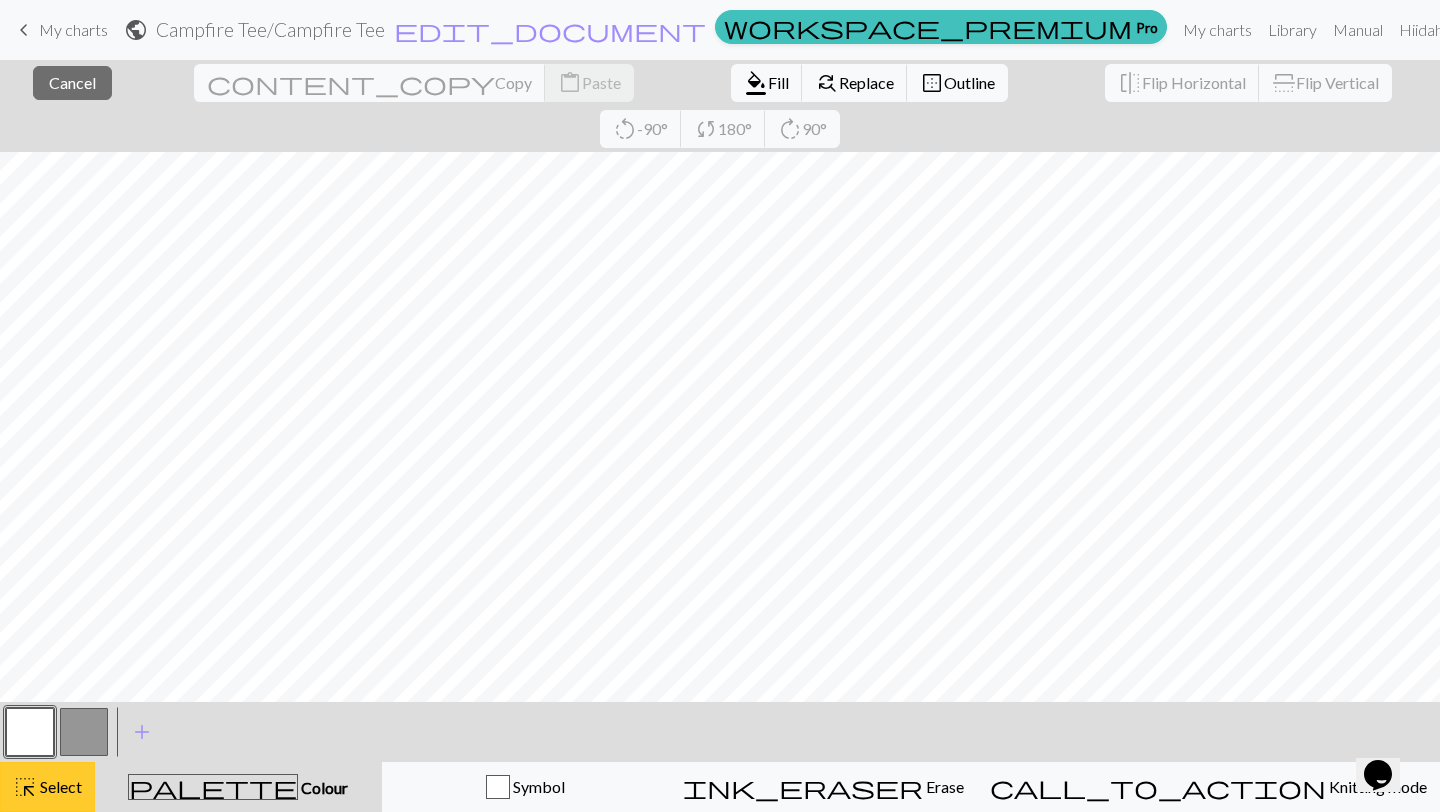 click on "Select" at bounding box center [59, 786] 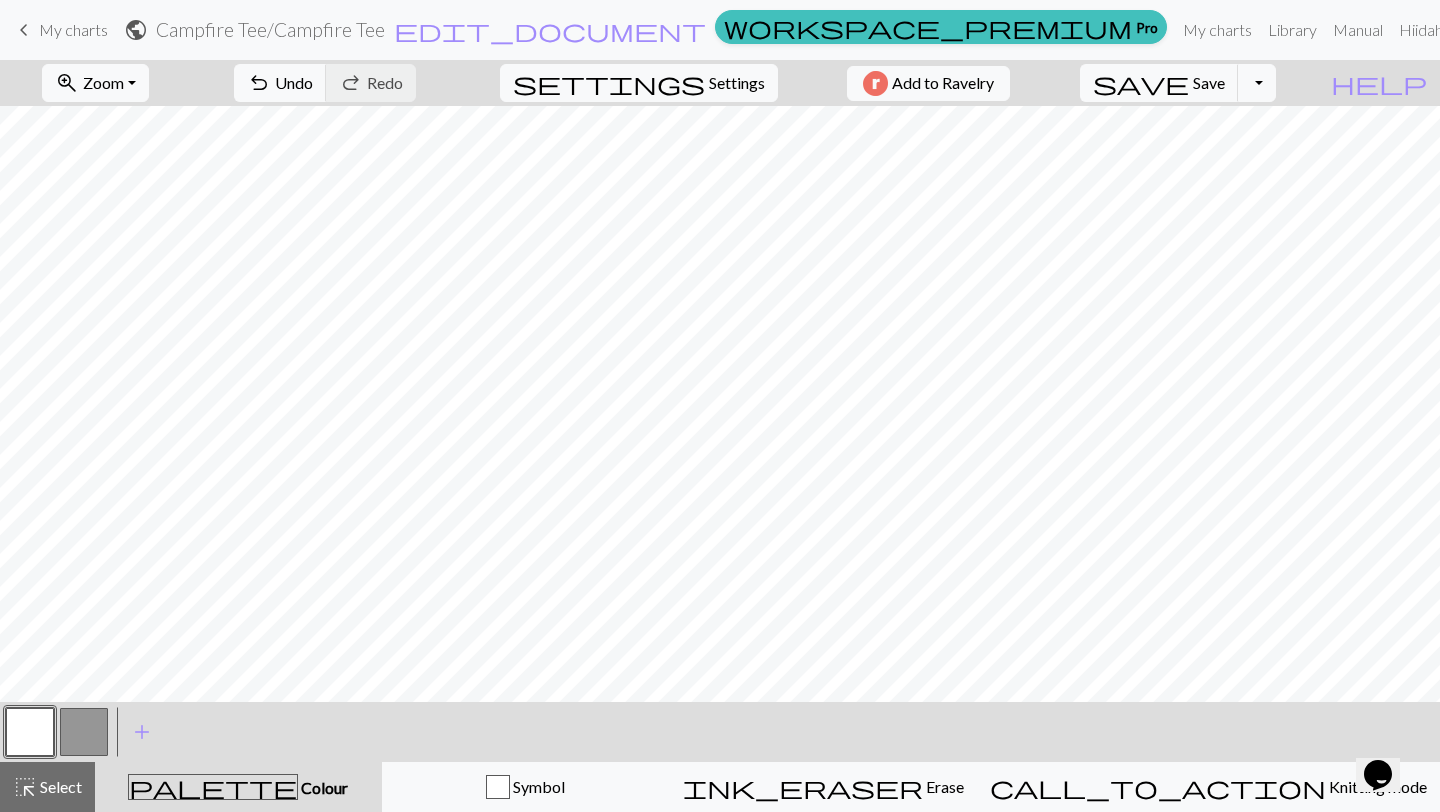 click at bounding box center [84, 732] 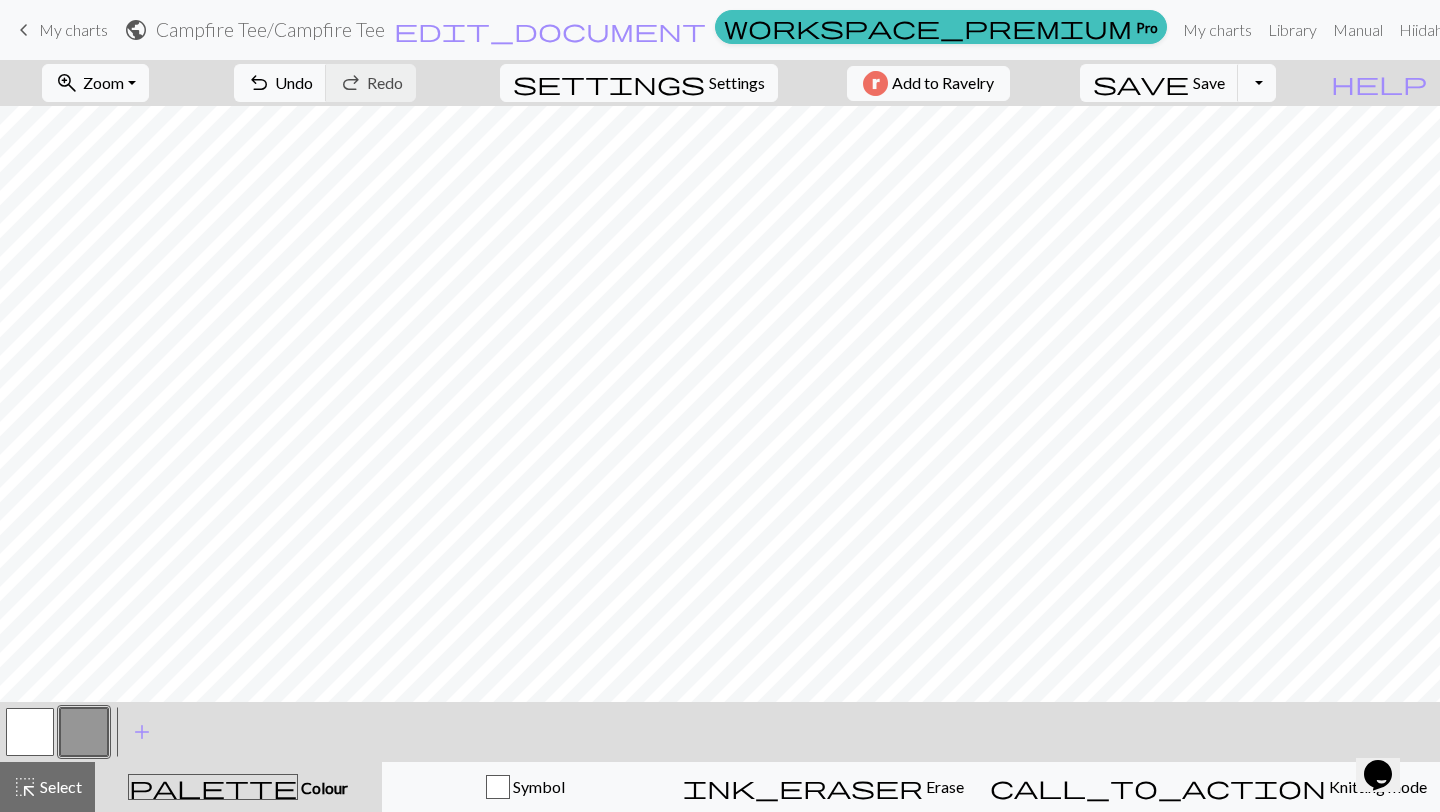 click at bounding box center [30, 732] 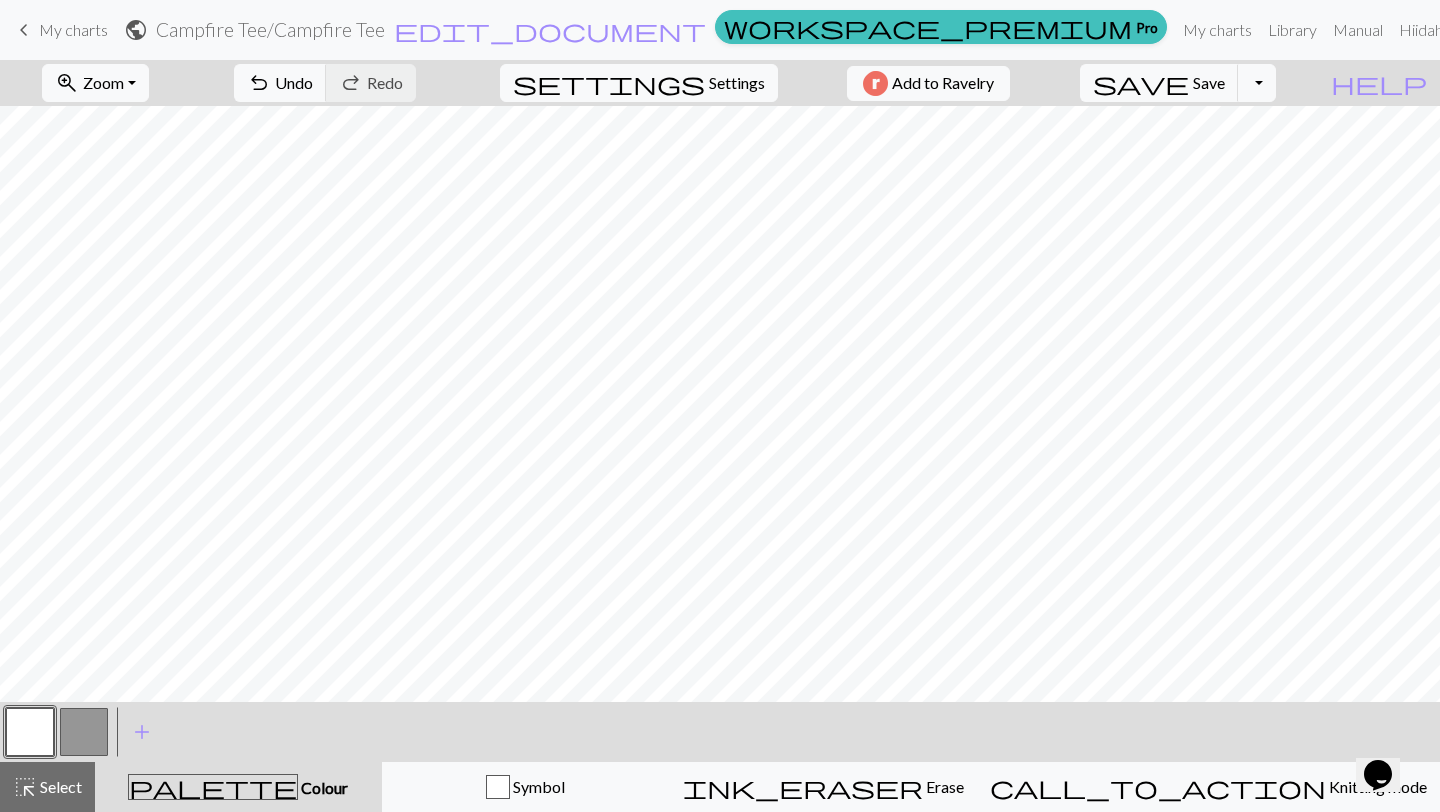 click at bounding box center (84, 732) 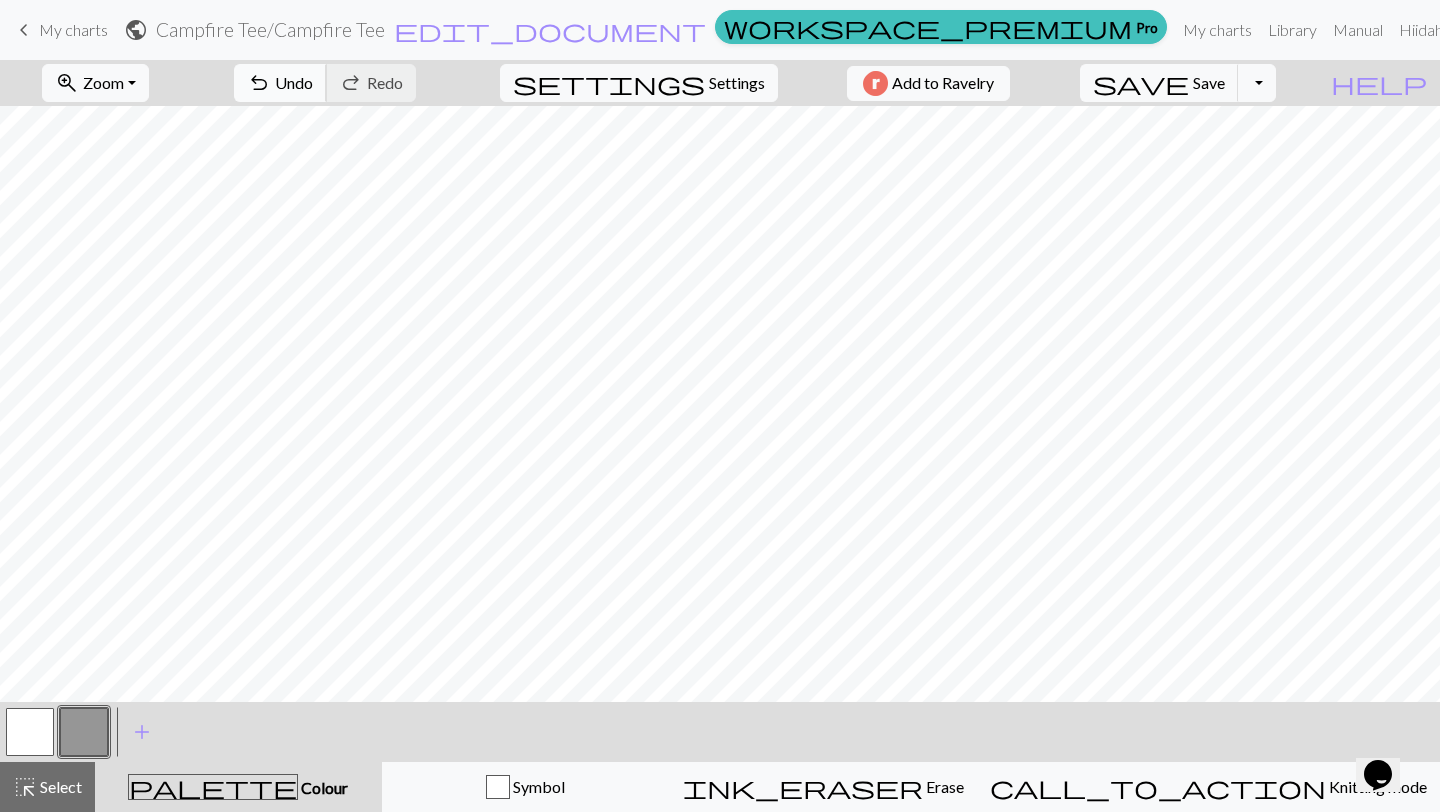 click on "Undo" at bounding box center (294, 82) 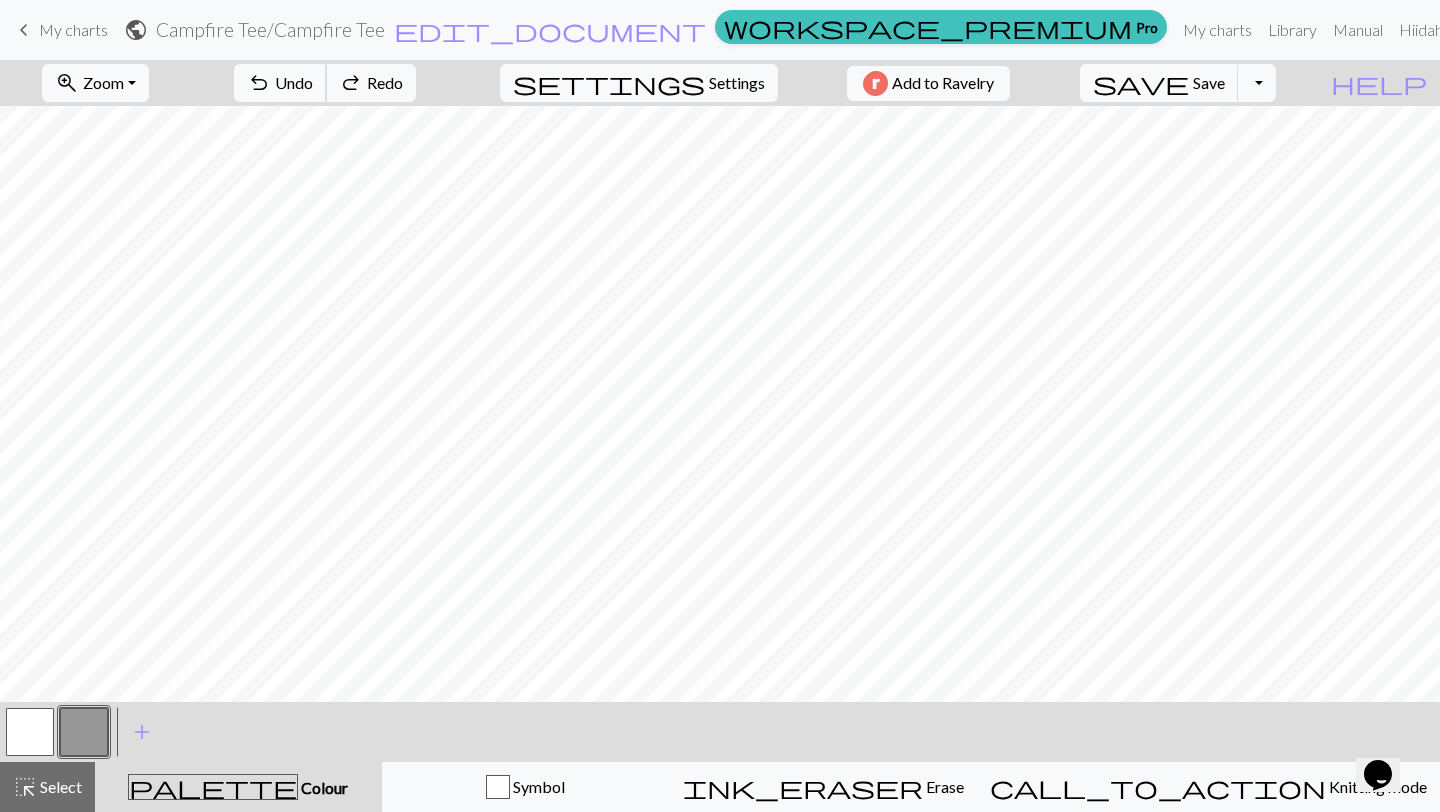 click on "Undo" at bounding box center (294, 82) 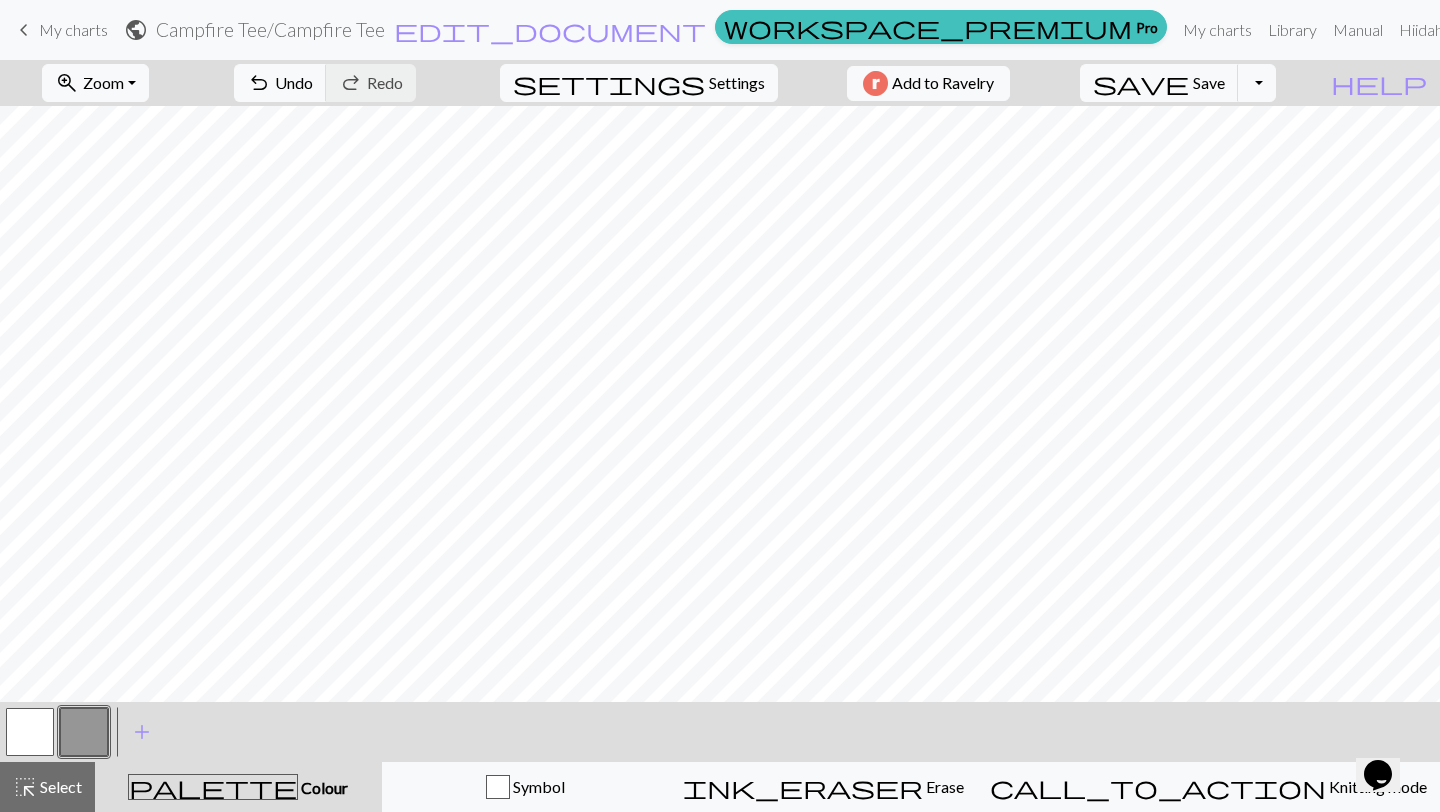 click at bounding box center (30, 732) 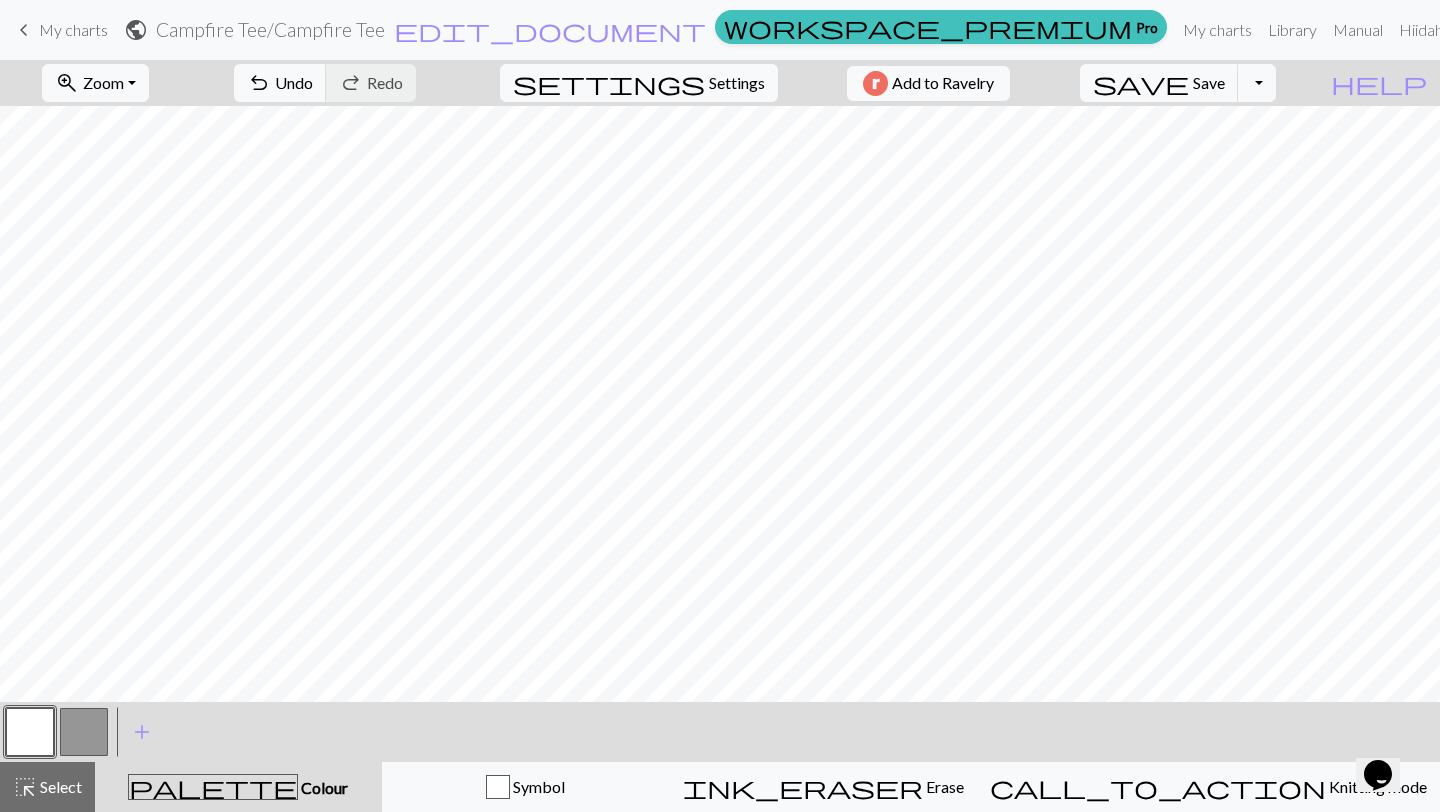 click at bounding box center [84, 732] 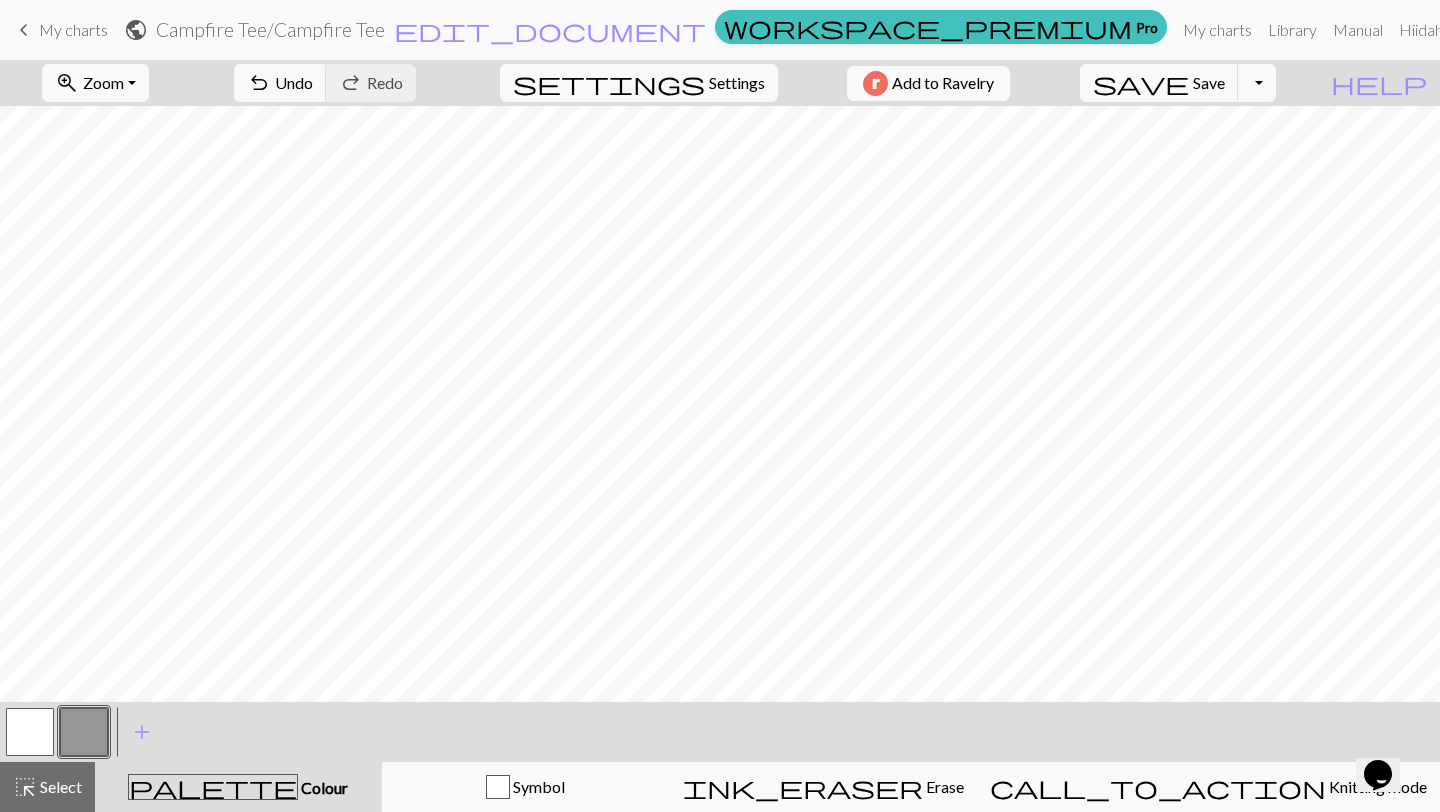 click at bounding box center [30, 732] 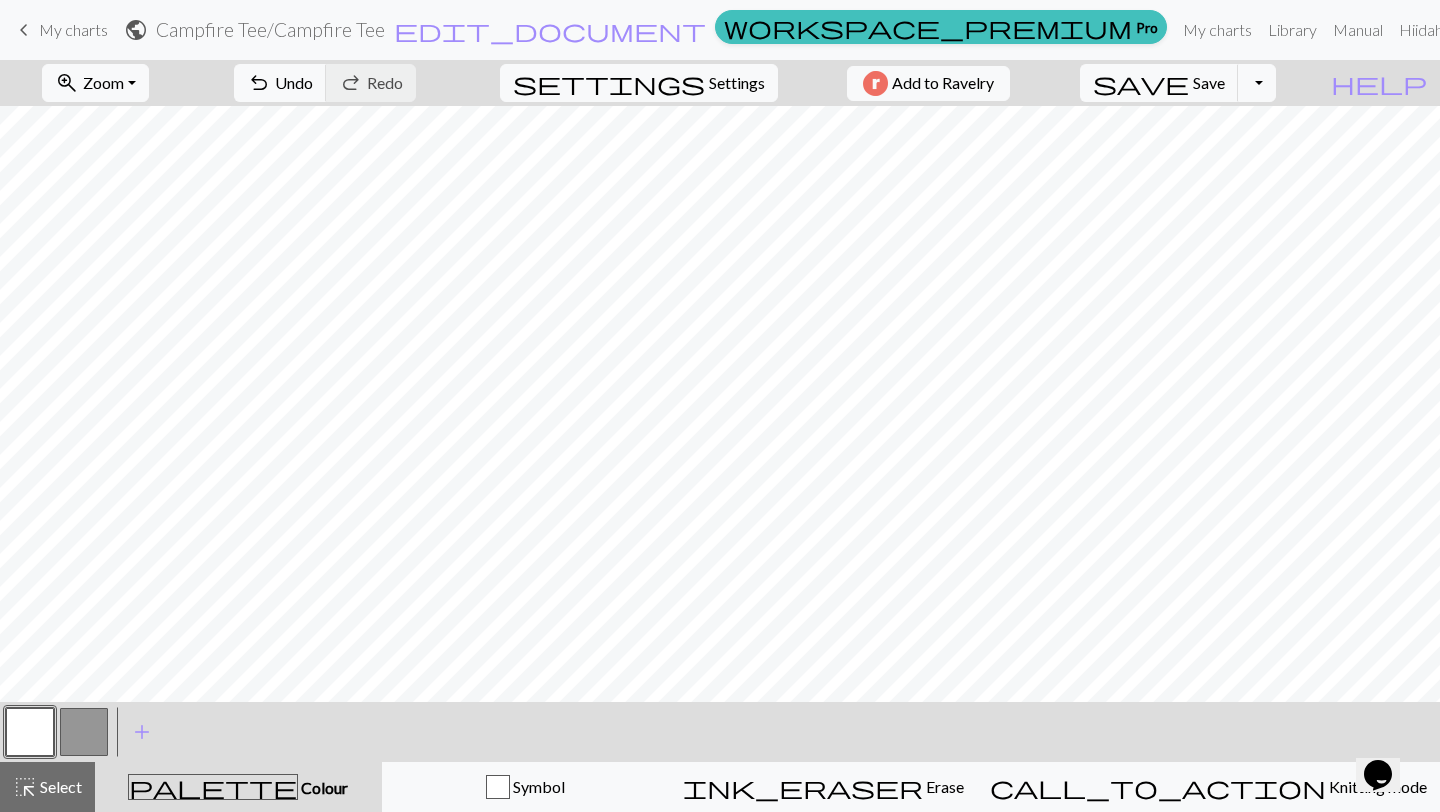 click at bounding box center (84, 732) 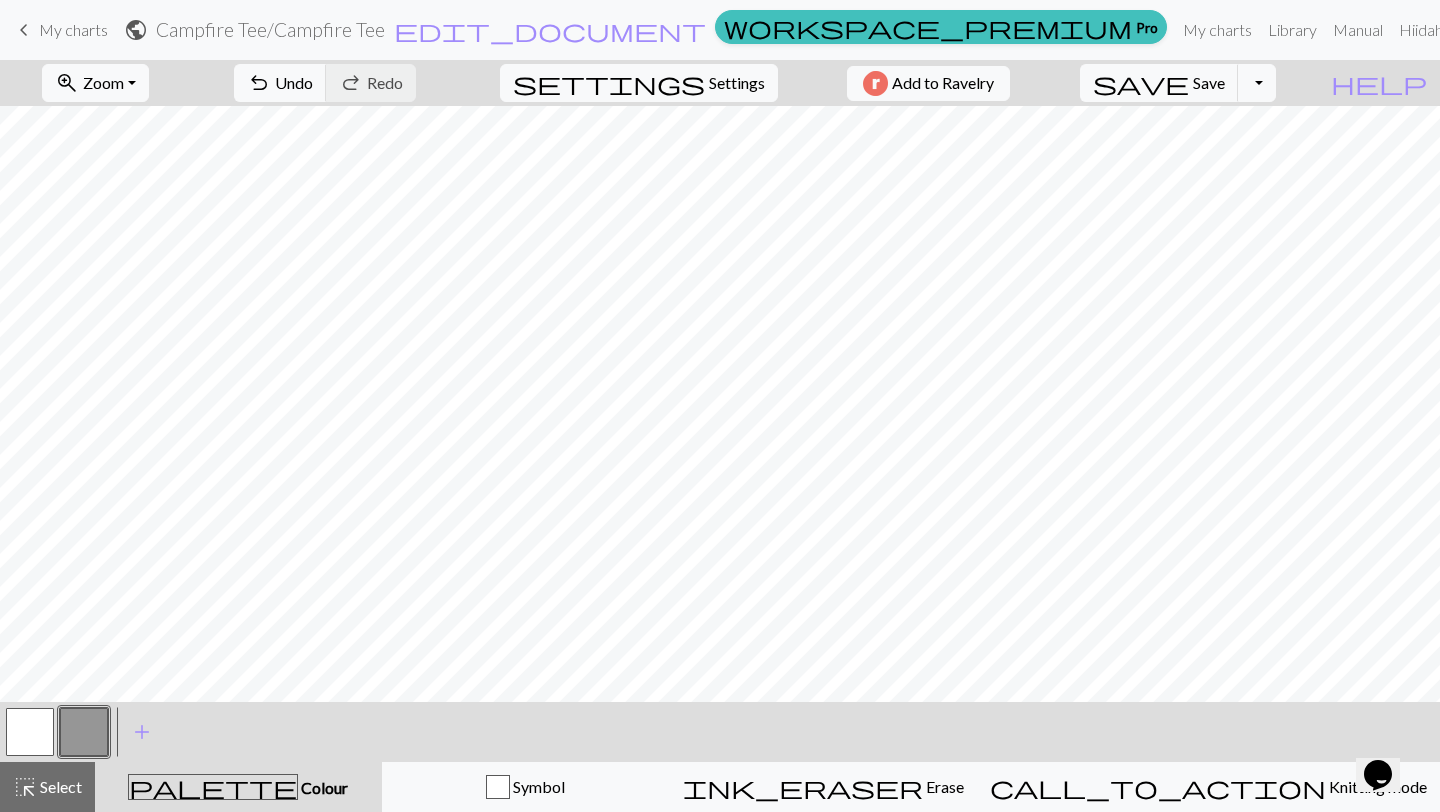 click at bounding box center (84, 732) 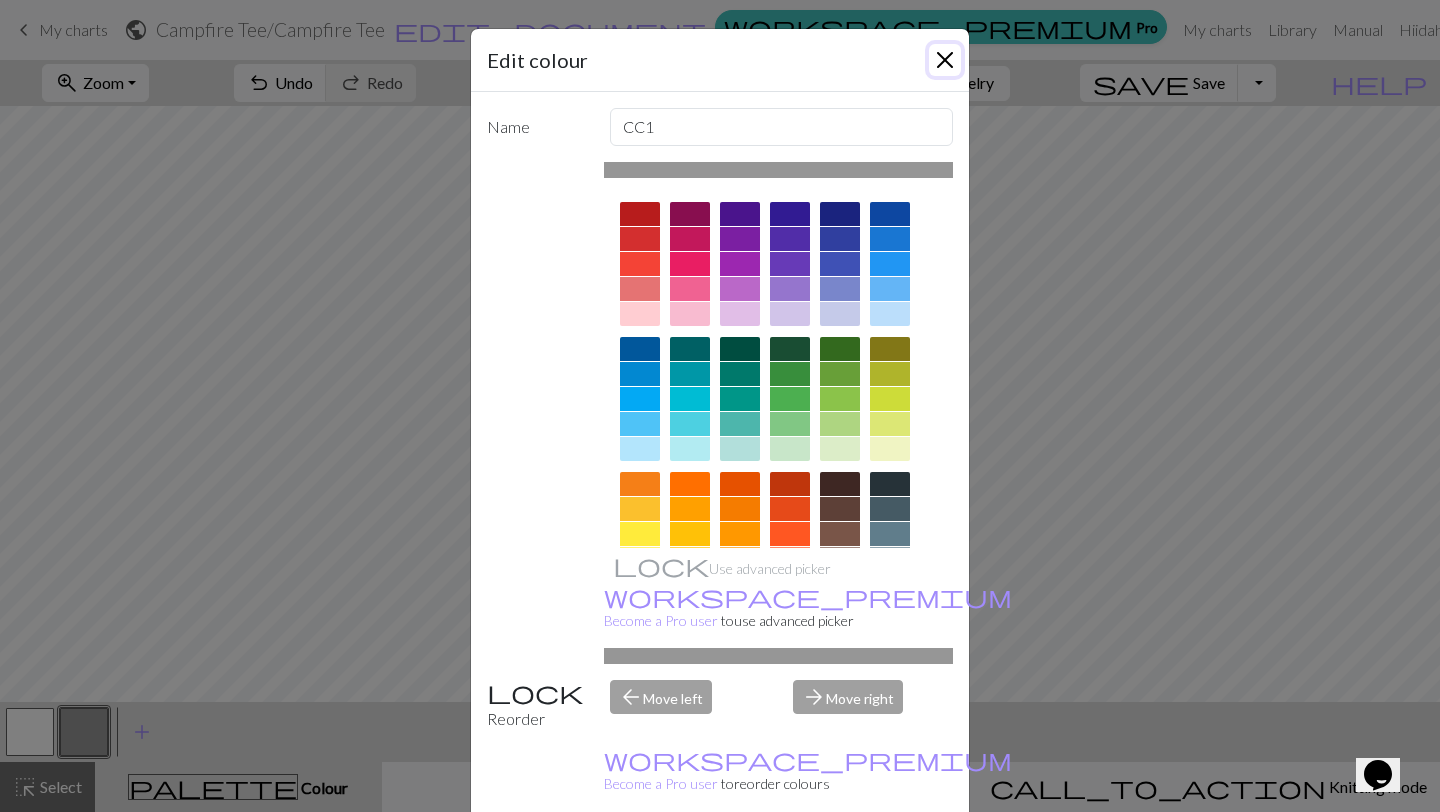 click at bounding box center [945, 60] 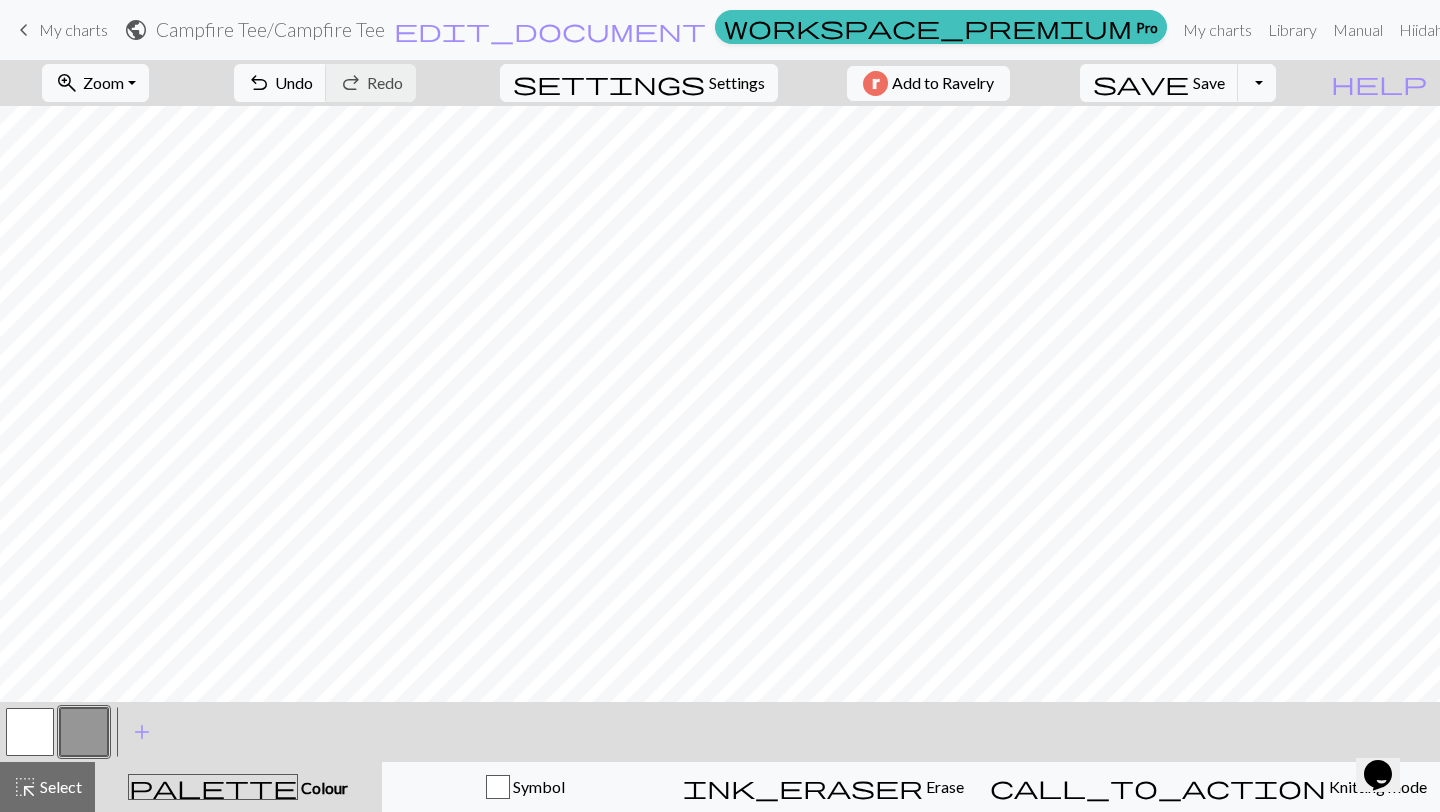 click at bounding box center [84, 732] 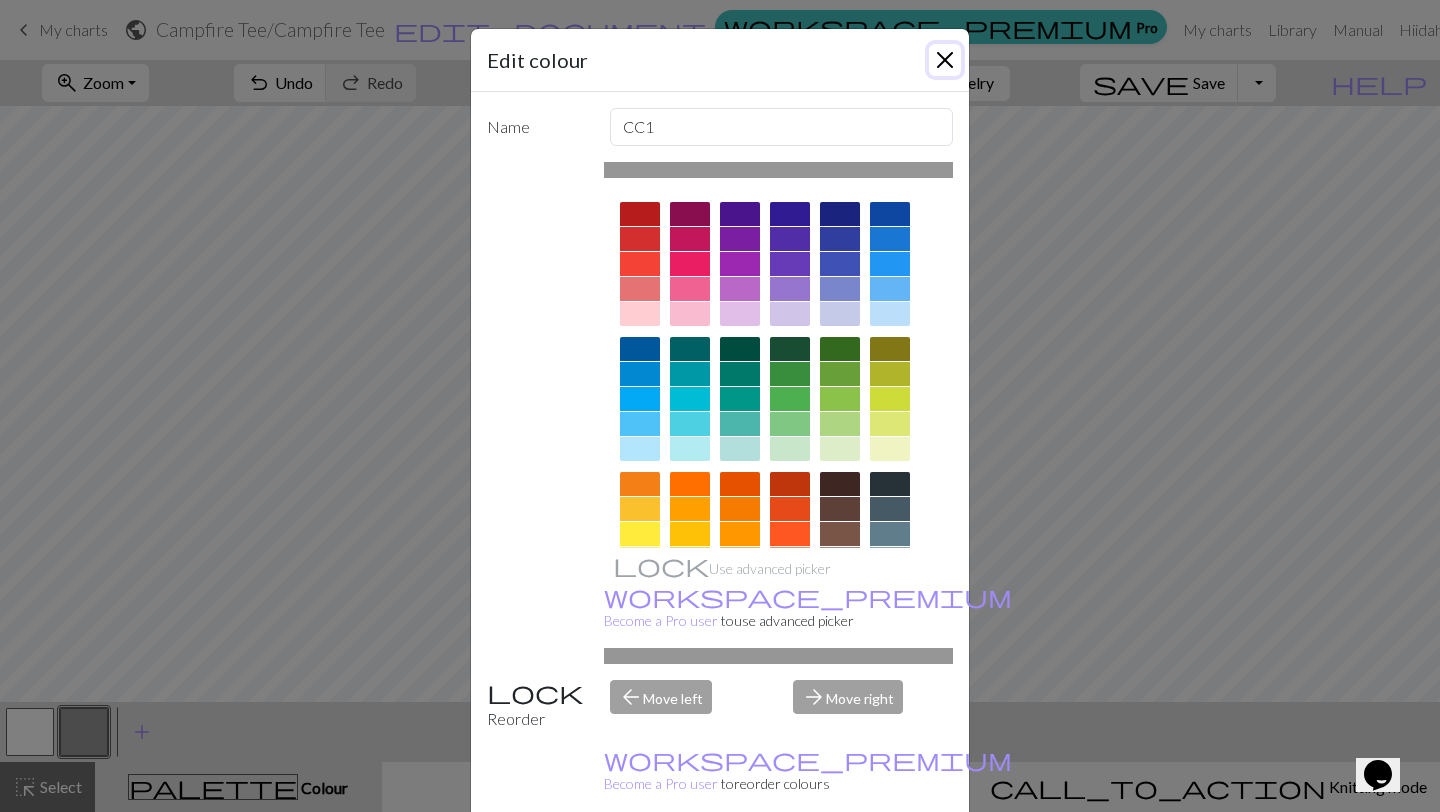 click at bounding box center (945, 60) 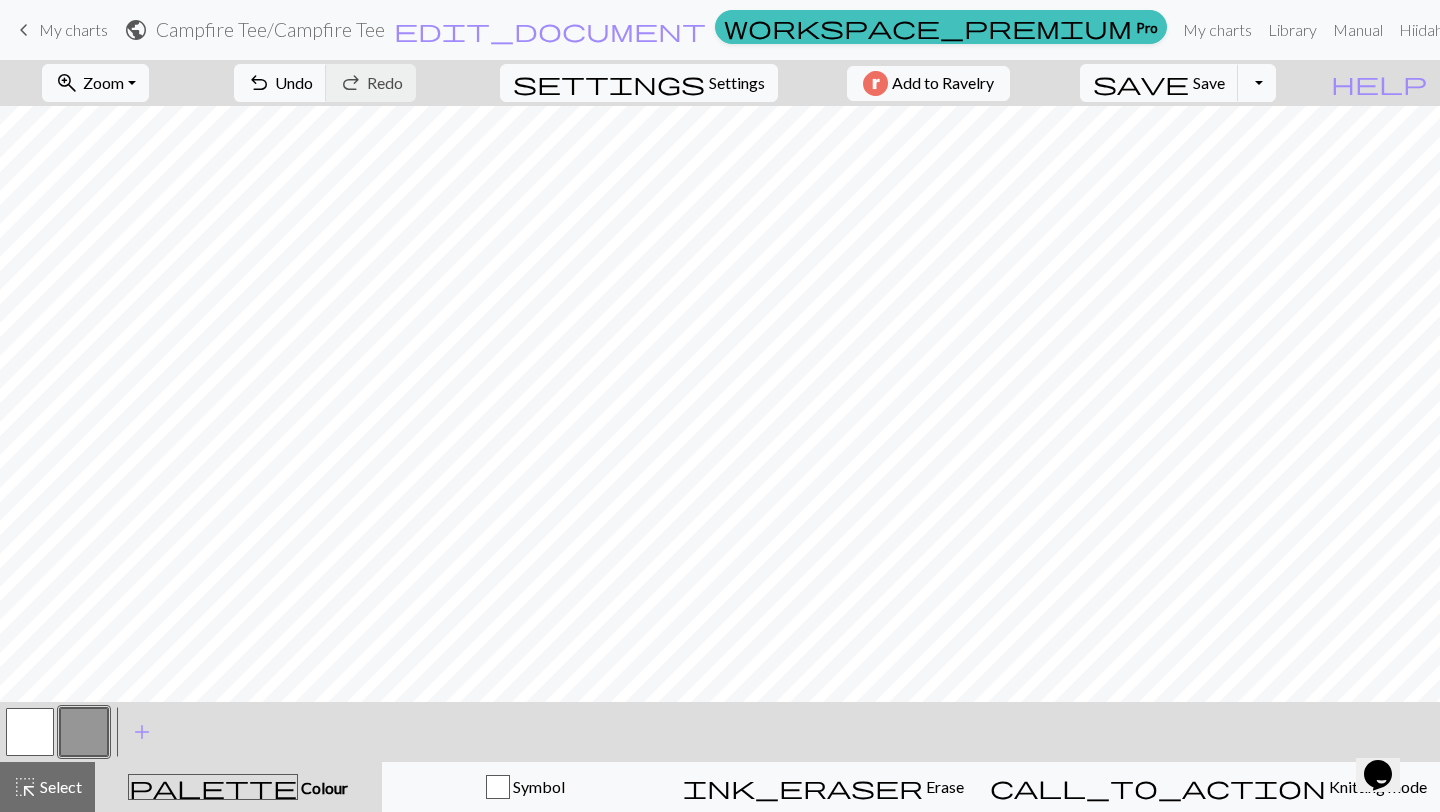 click at bounding box center [84, 732] 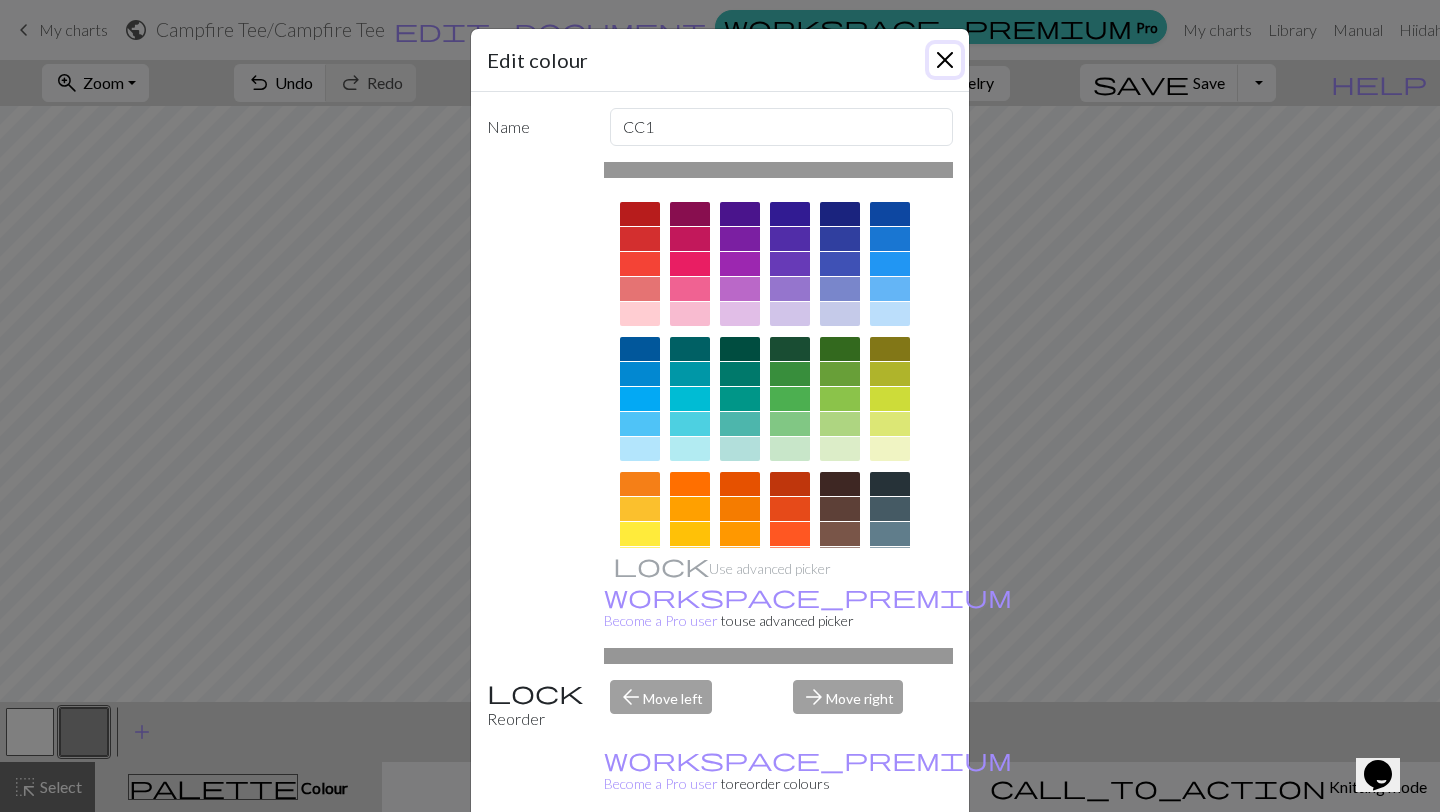 click at bounding box center (945, 60) 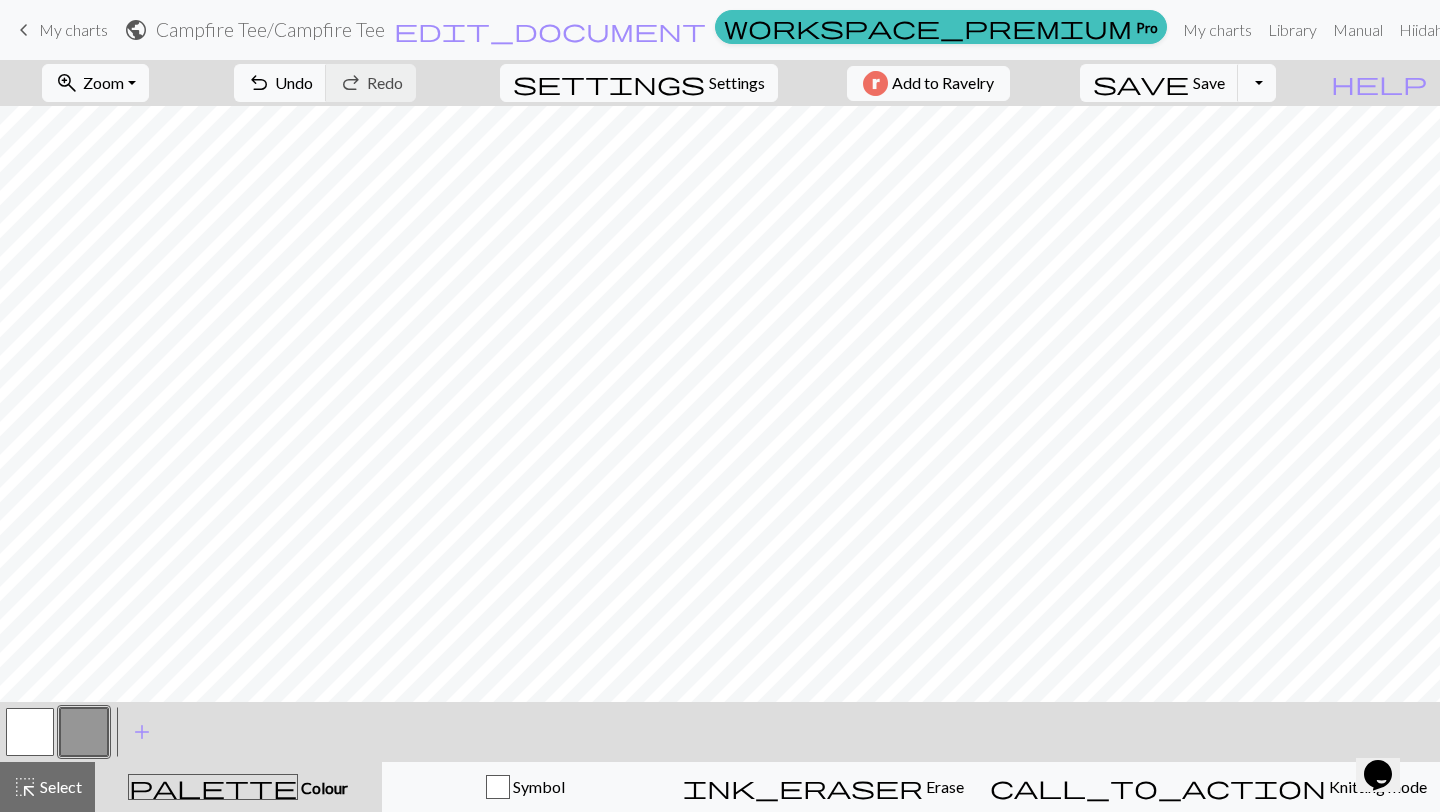 click at bounding box center (30, 732) 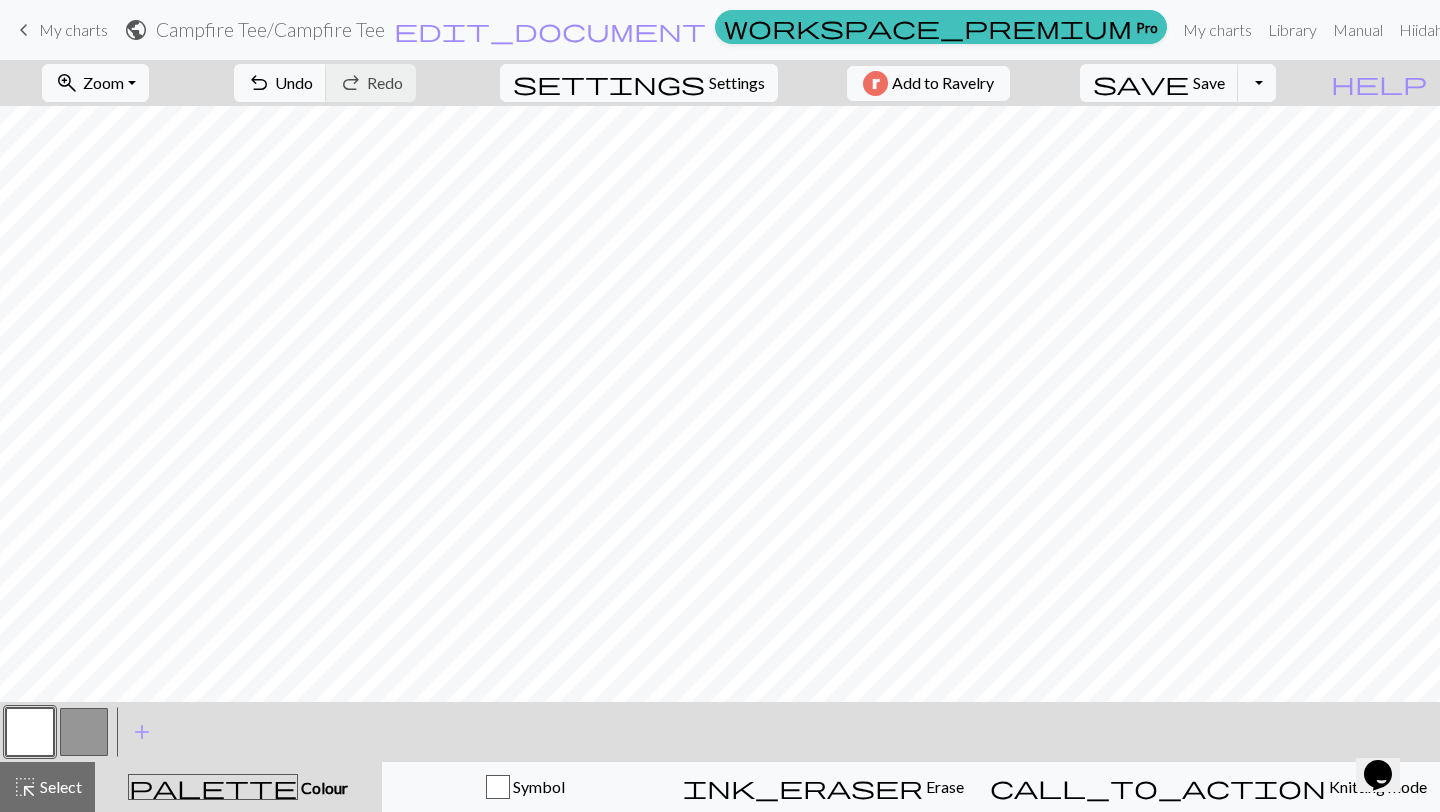 click at bounding box center [84, 732] 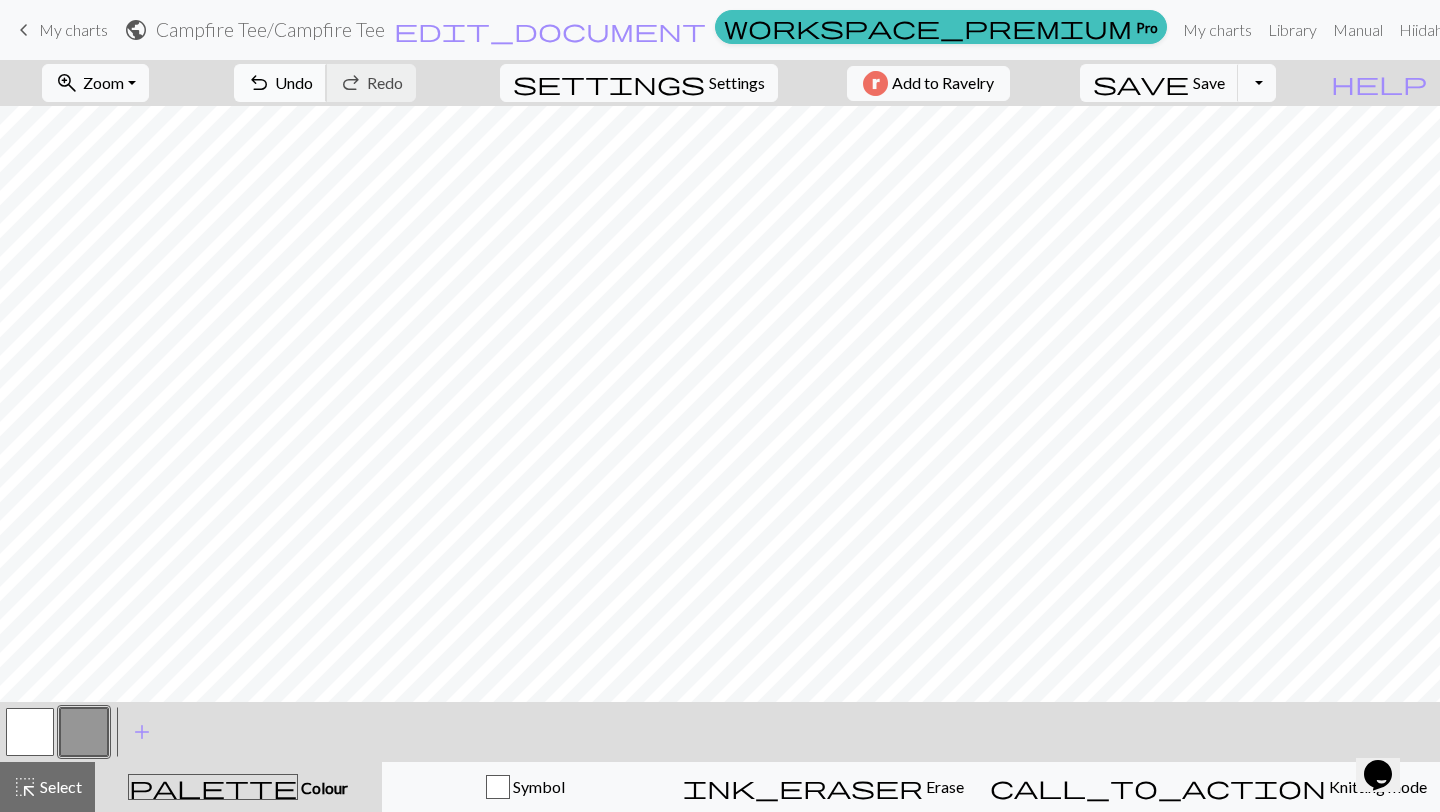 click on "Undo" at bounding box center (294, 82) 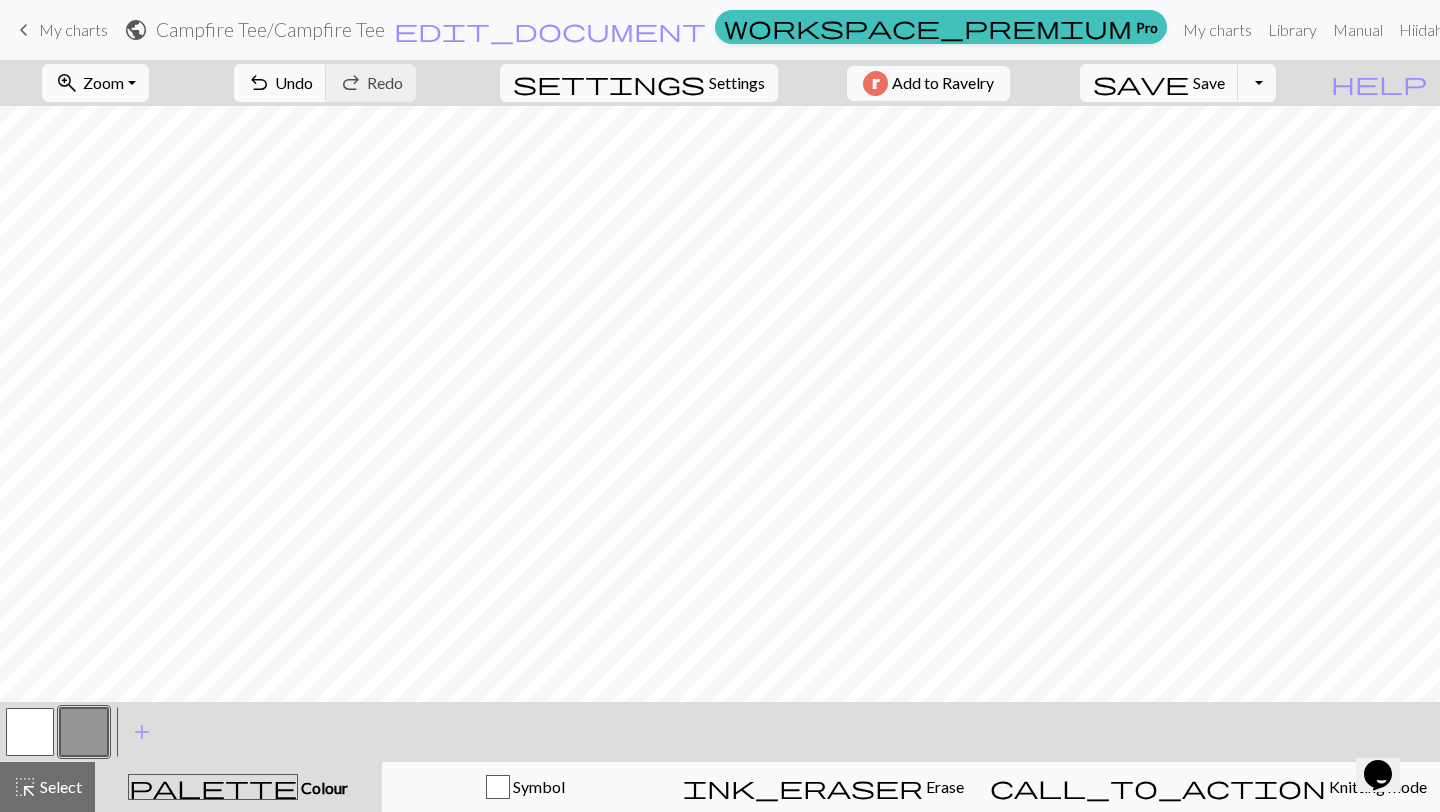 click at bounding box center [30, 732] 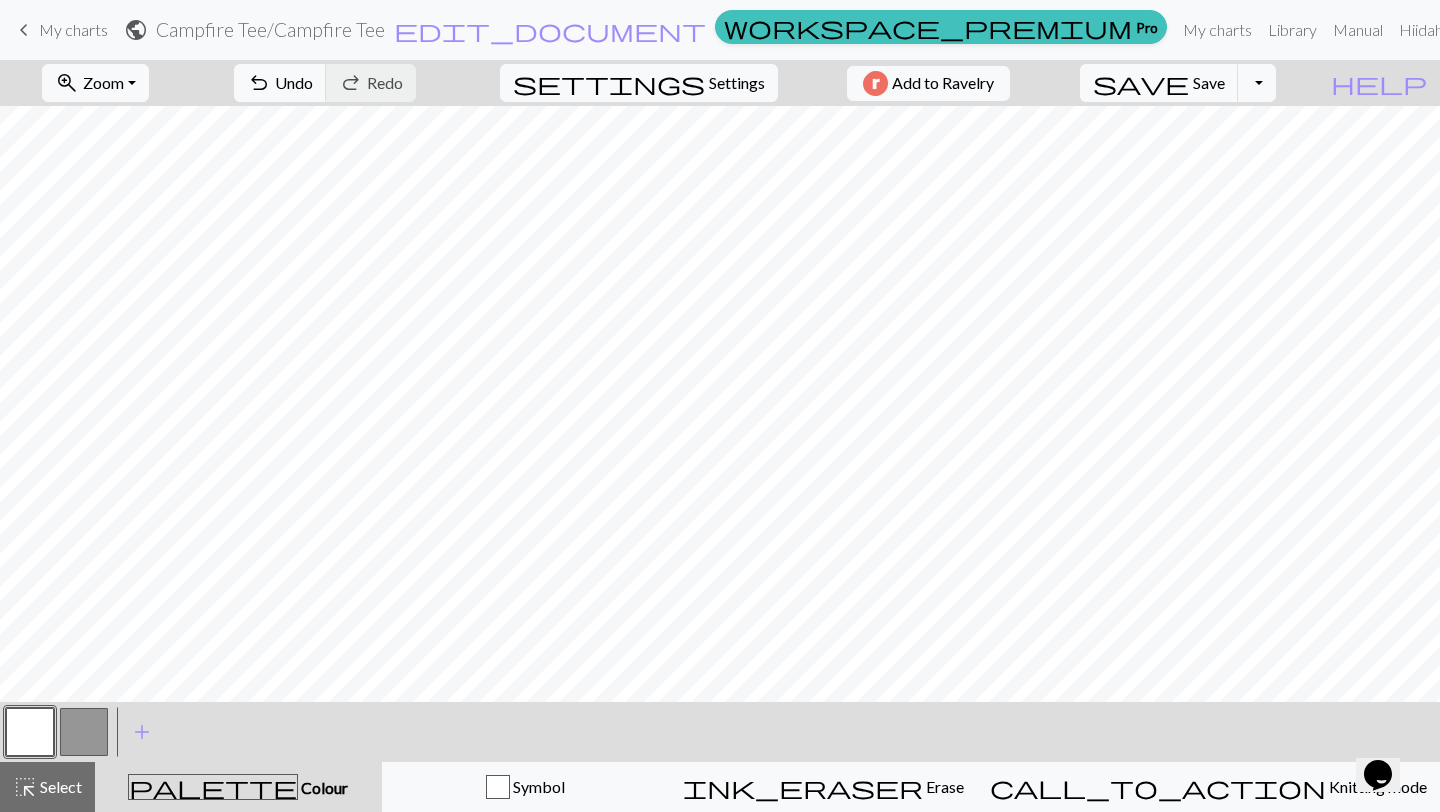 click at bounding box center [84, 732] 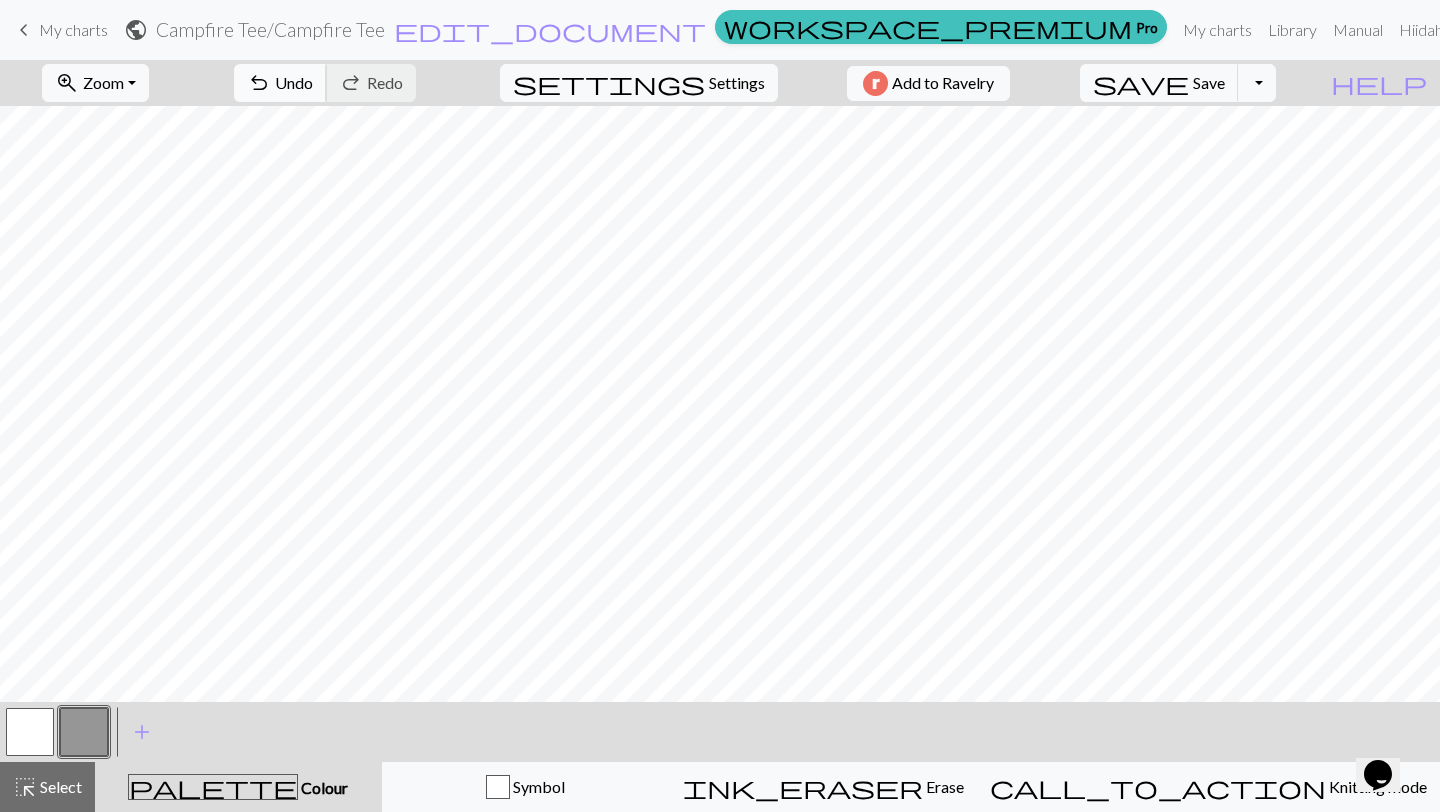 click on "undo Undo Undo" at bounding box center (280, 83) 